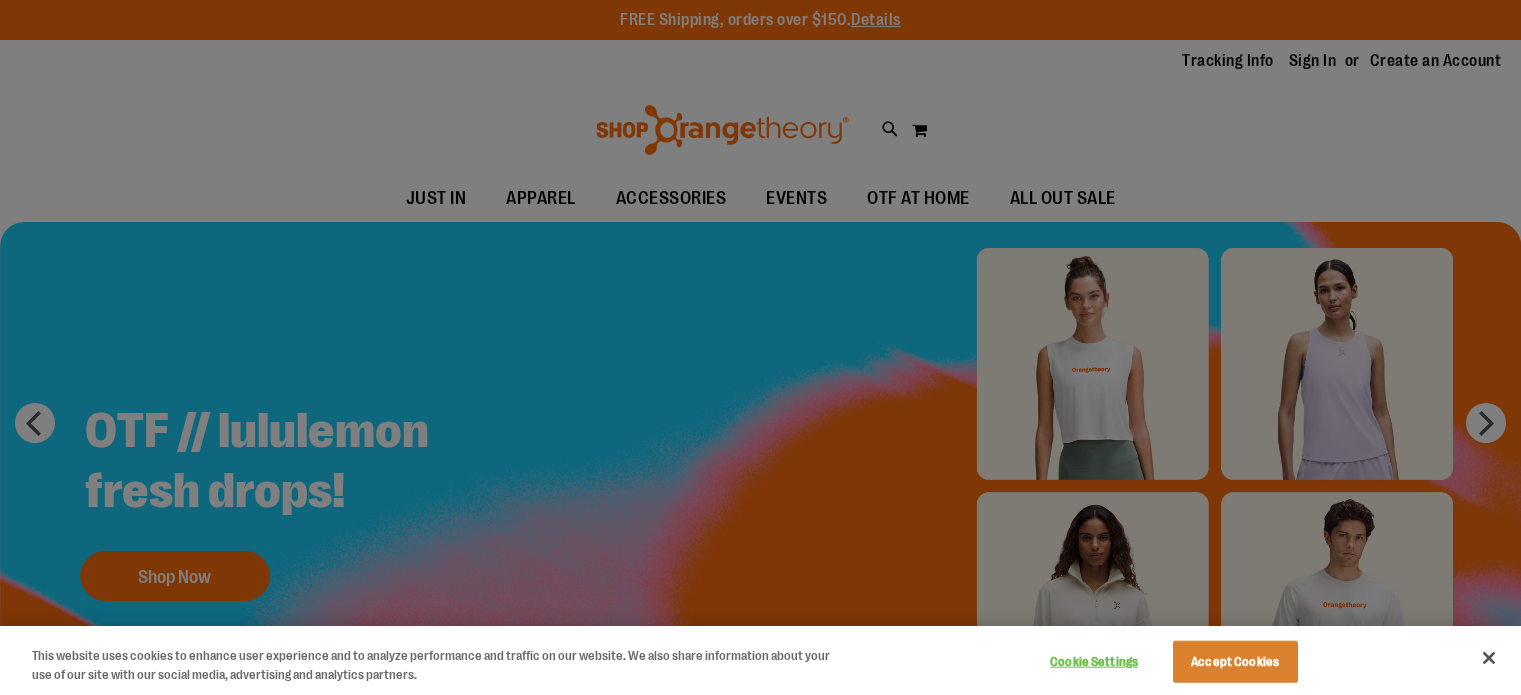 click at bounding box center [760, 347] 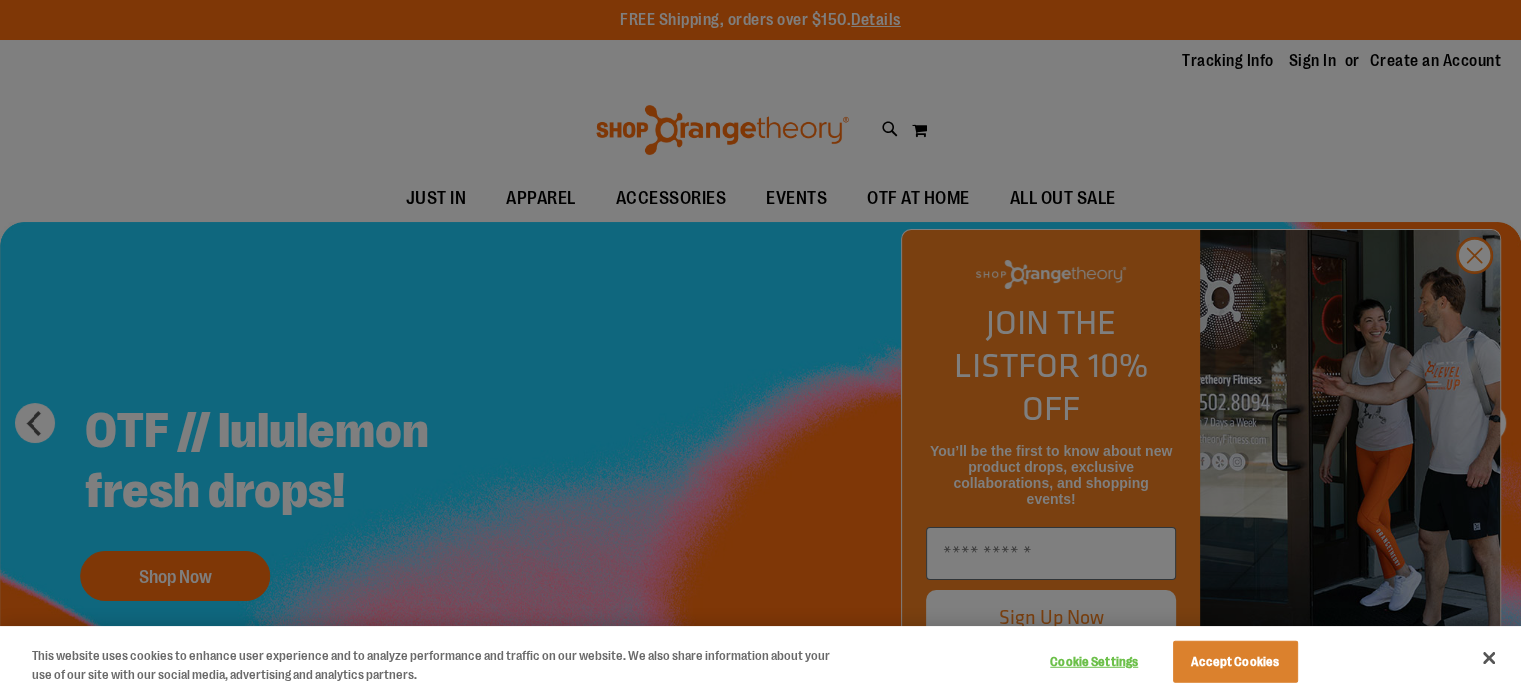 click at bounding box center (760, 347) 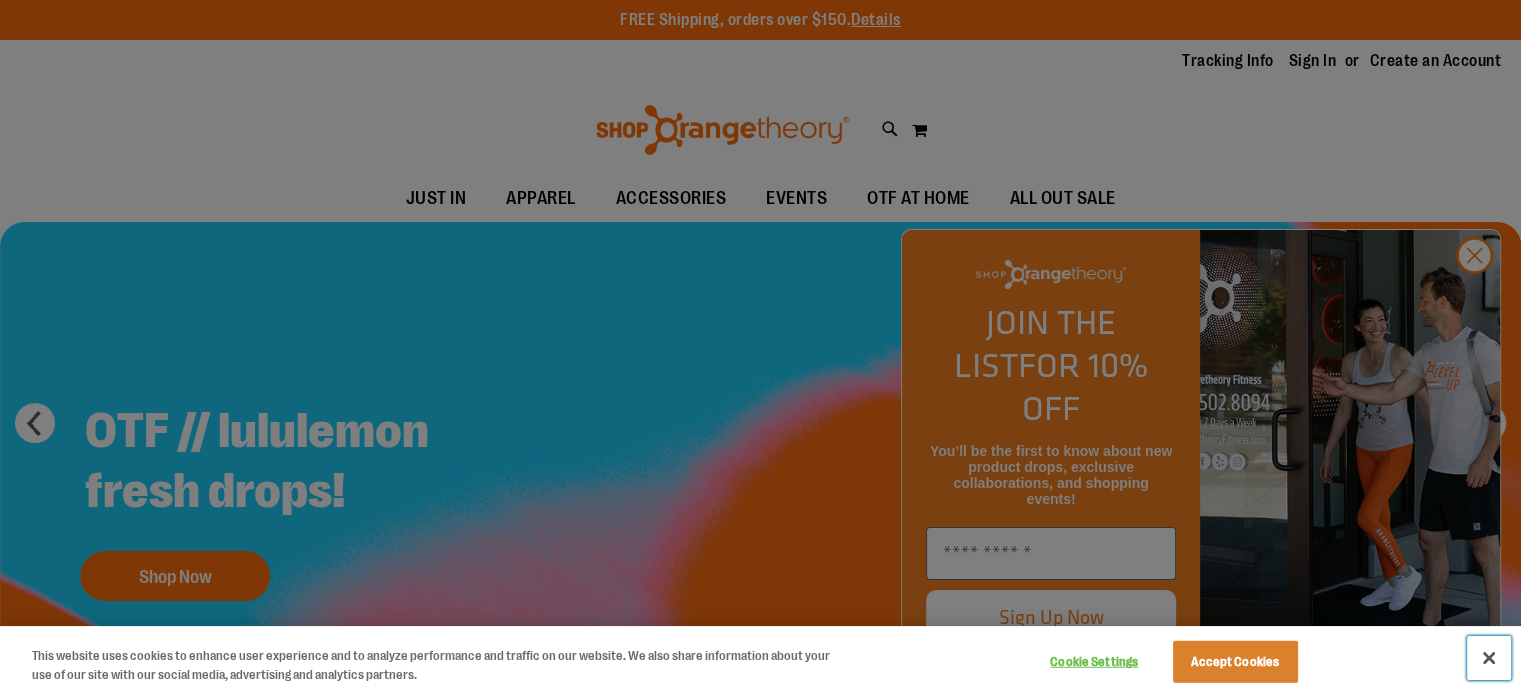 click at bounding box center [1489, 658] 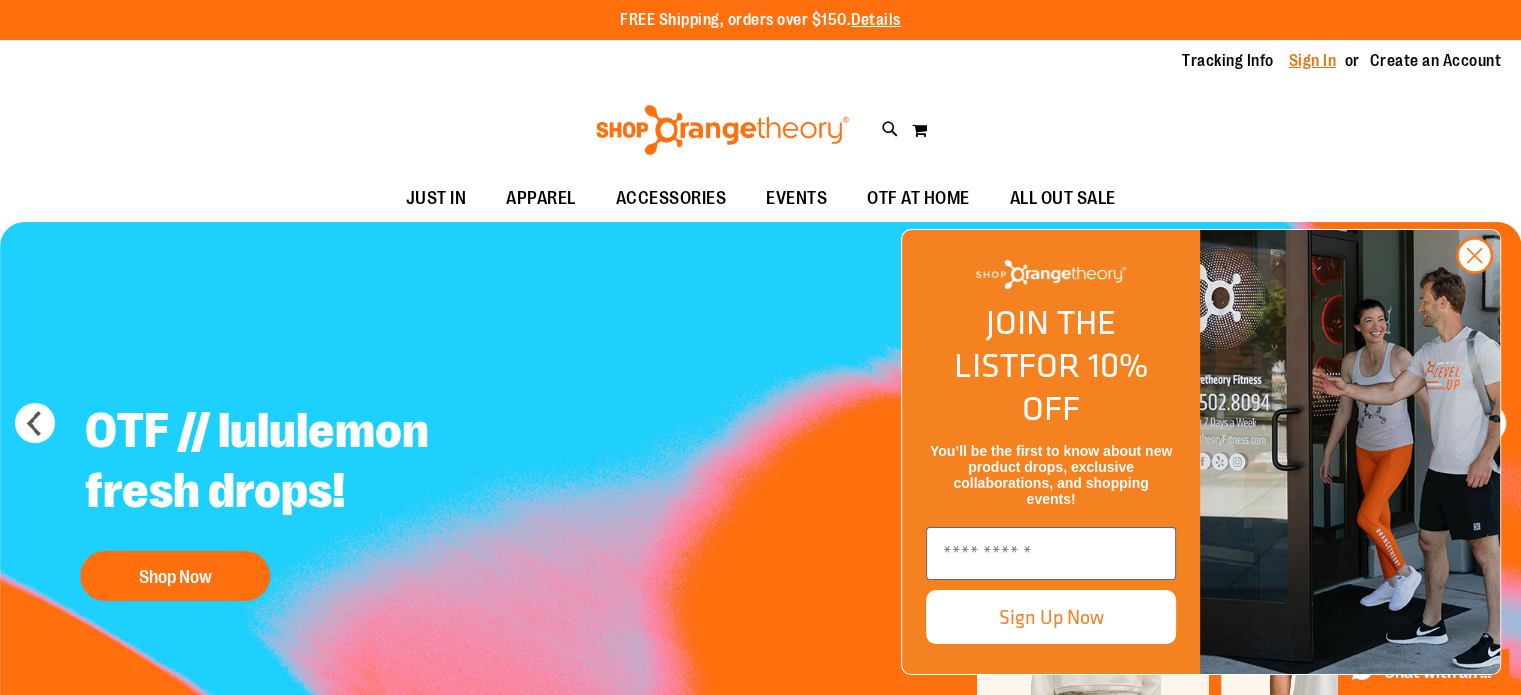 click on "Sign In" at bounding box center [1313, 61] 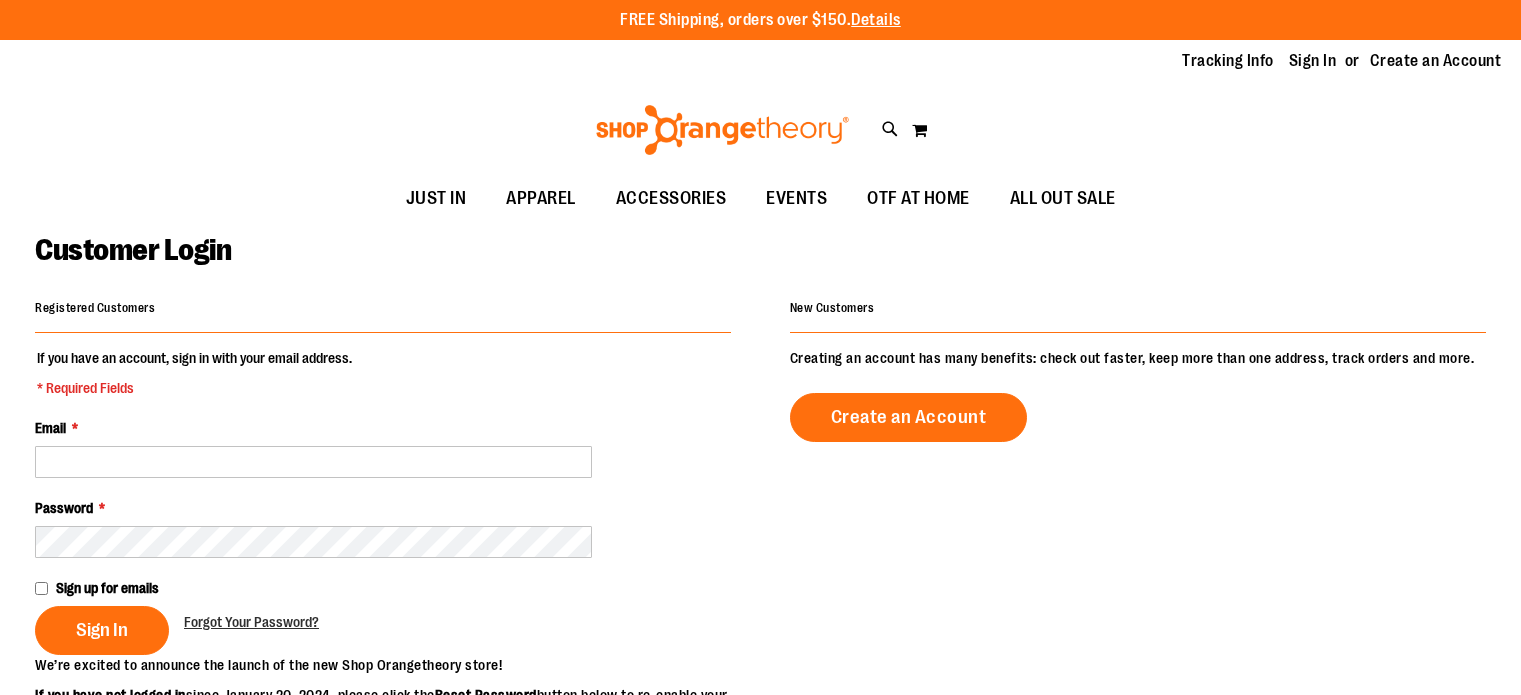 scroll, scrollTop: 0, scrollLeft: 0, axis: both 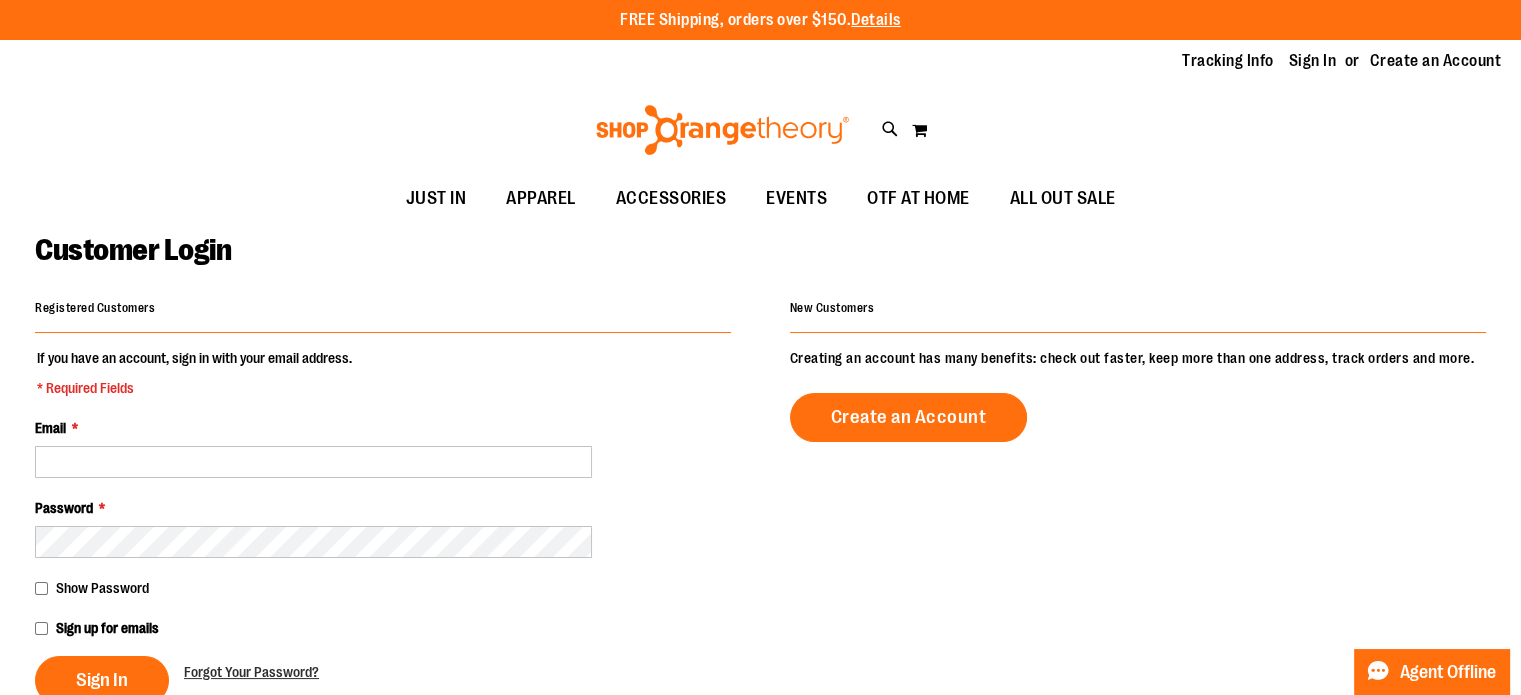 click on "If you have an account, sign in with your email address.                     * Required Fields
Email *
Password *
Show Password
Sign up for emails
Sign In
Forgot Your Password?" at bounding box center [383, 526] 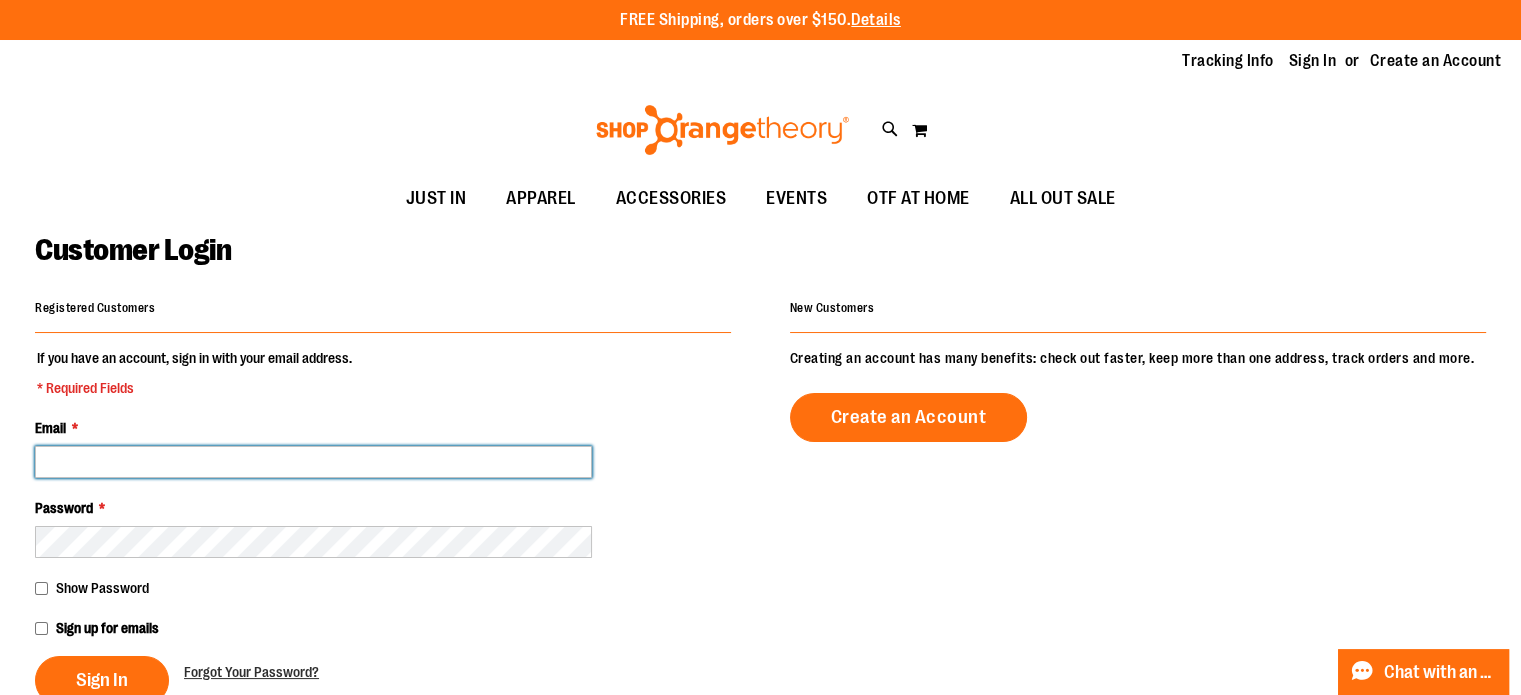 click on "Email *" at bounding box center (313, 462) 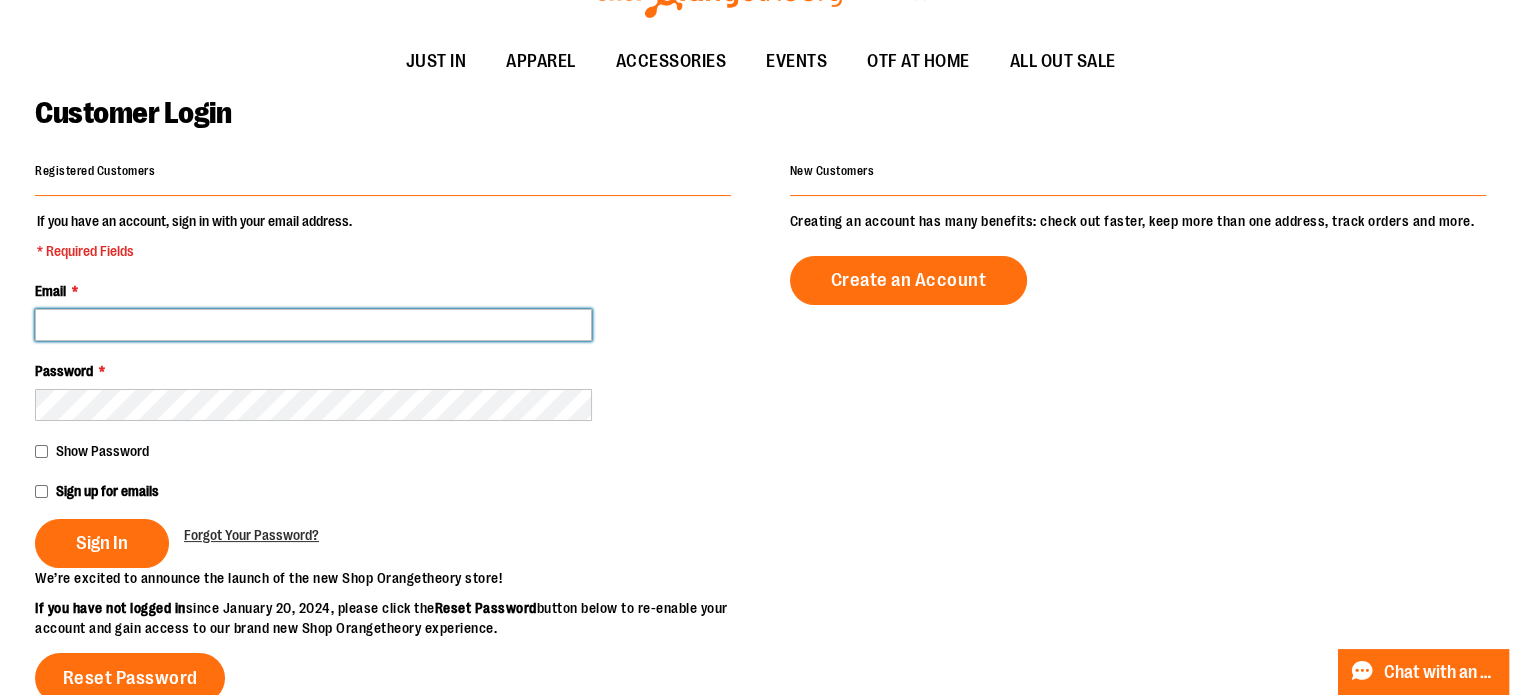 scroll, scrollTop: 300, scrollLeft: 0, axis: vertical 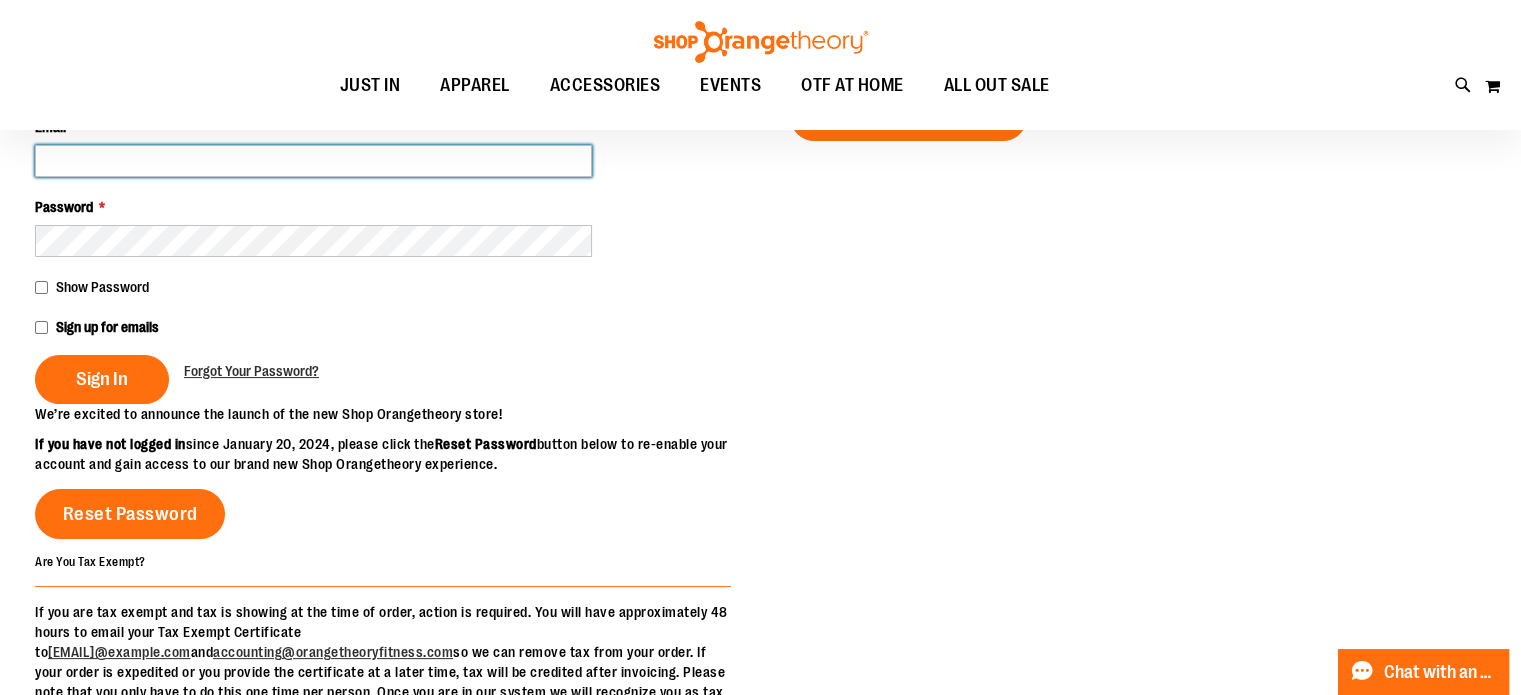 click on "Email *" at bounding box center [313, 161] 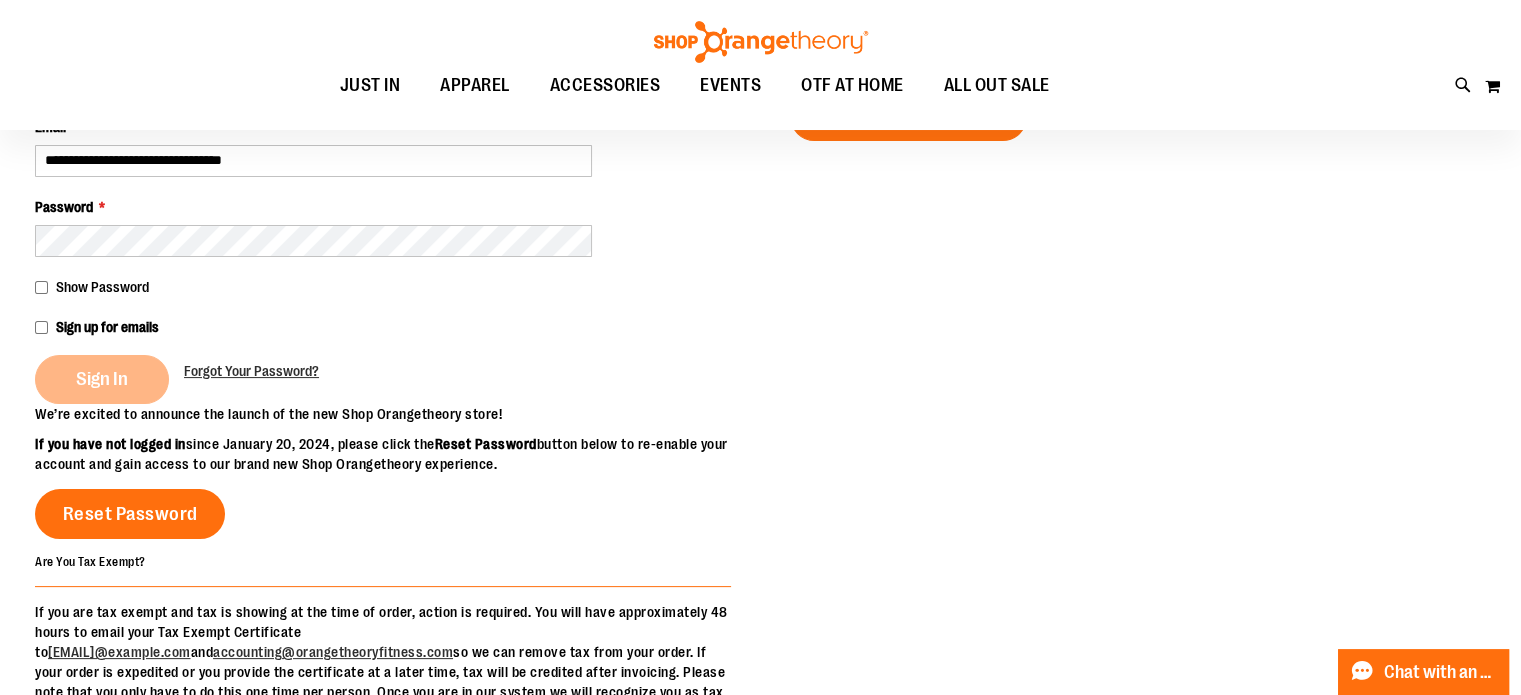 click on "Sign In" at bounding box center [109, 379] 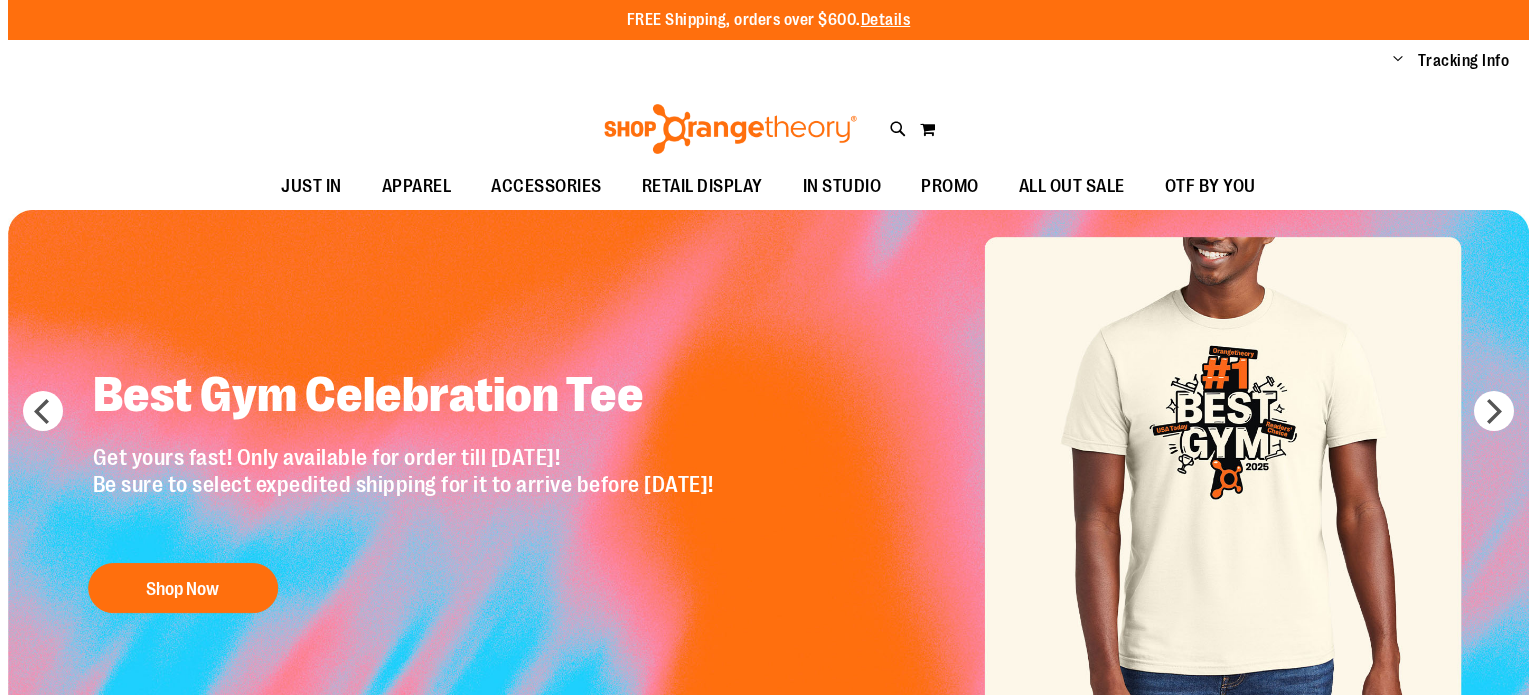 scroll, scrollTop: 0, scrollLeft: 0, axis: both 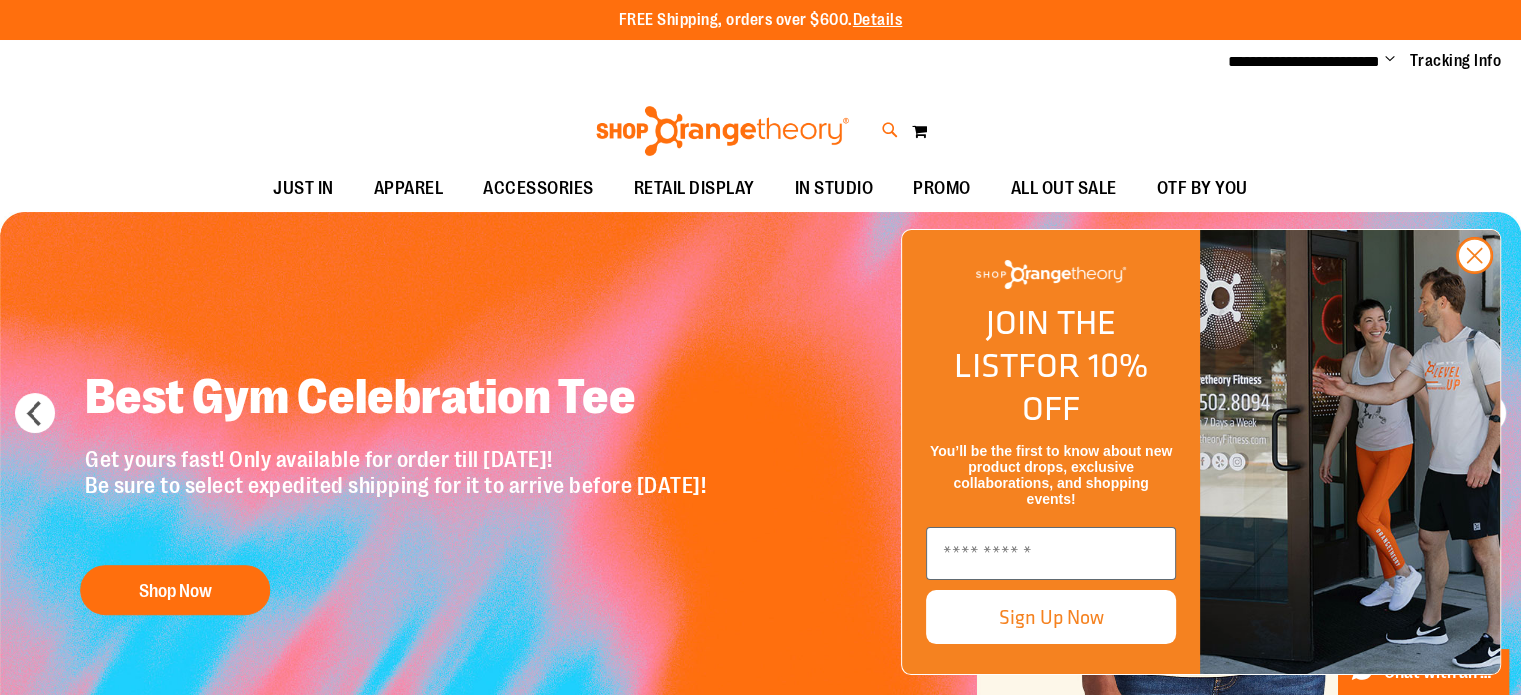 click at bounding box center [890, 130] 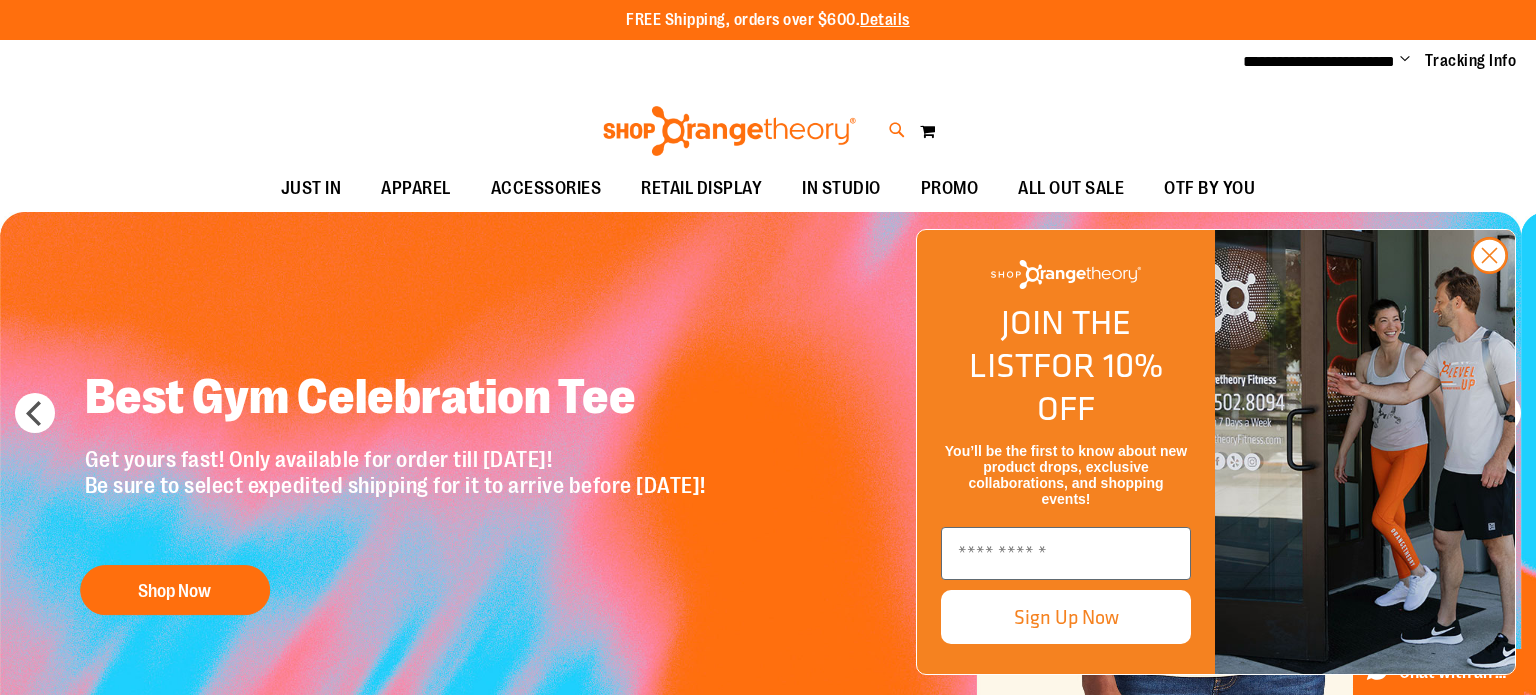 type on "**********" 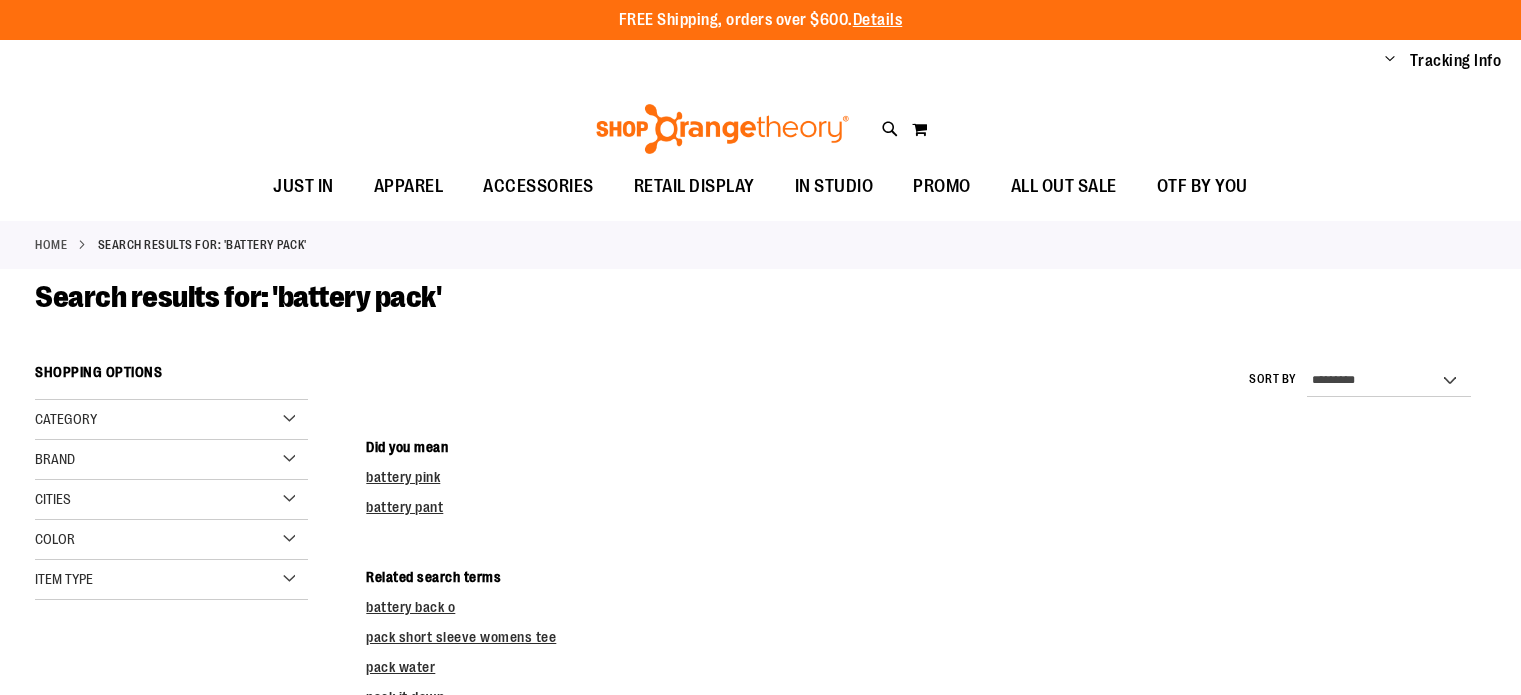 scroll, scrollTop: 0, scrollLeft: 0, axis: both 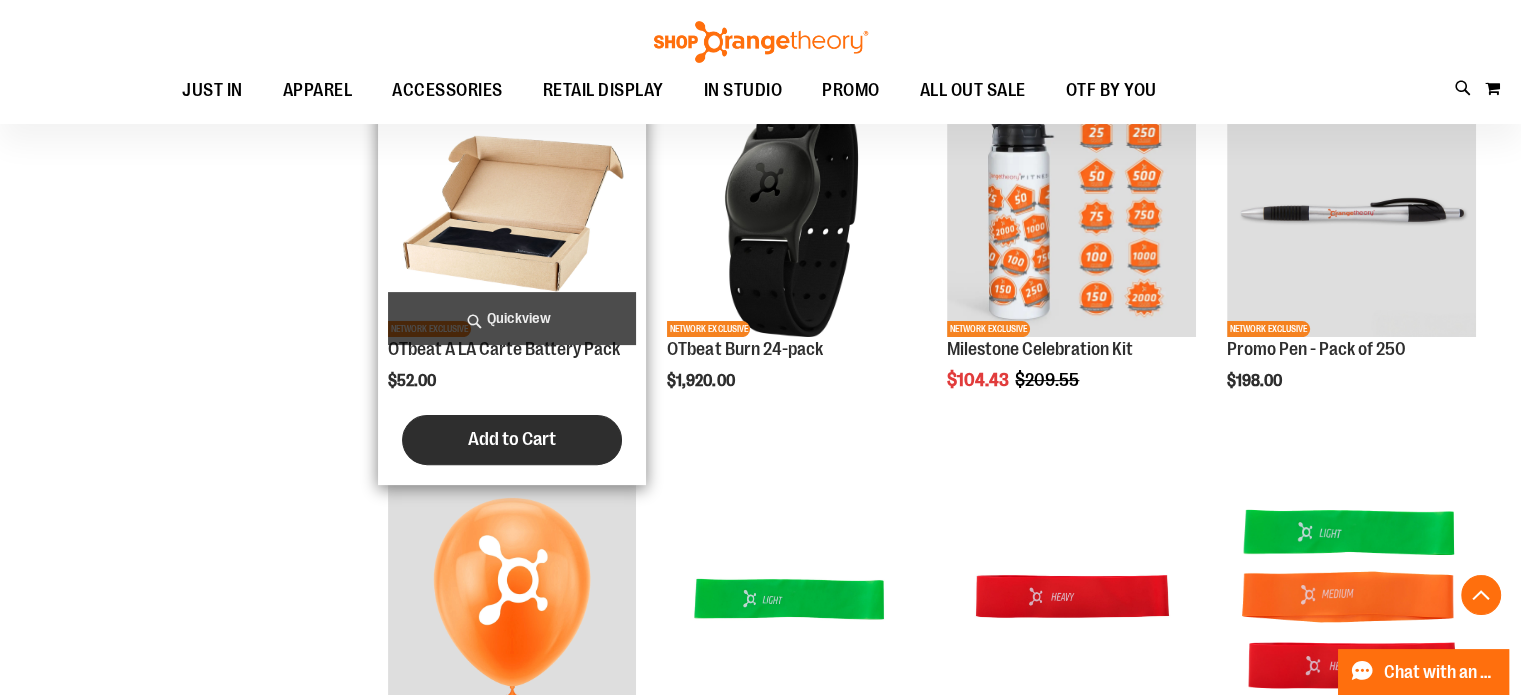 click on "Add to Cart" at bounding box center [512, 439] 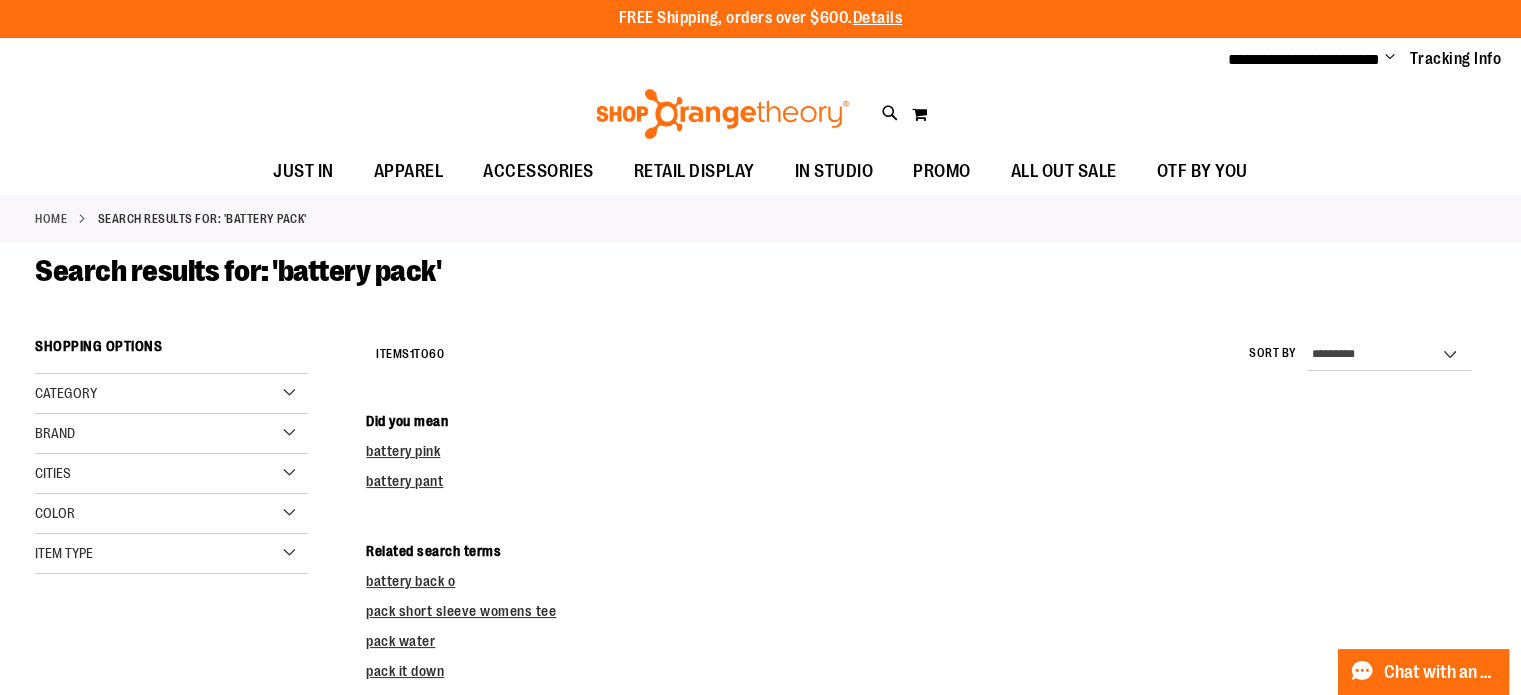 scroll, scrollTop: 0, scrollLeft: 0, axis: both 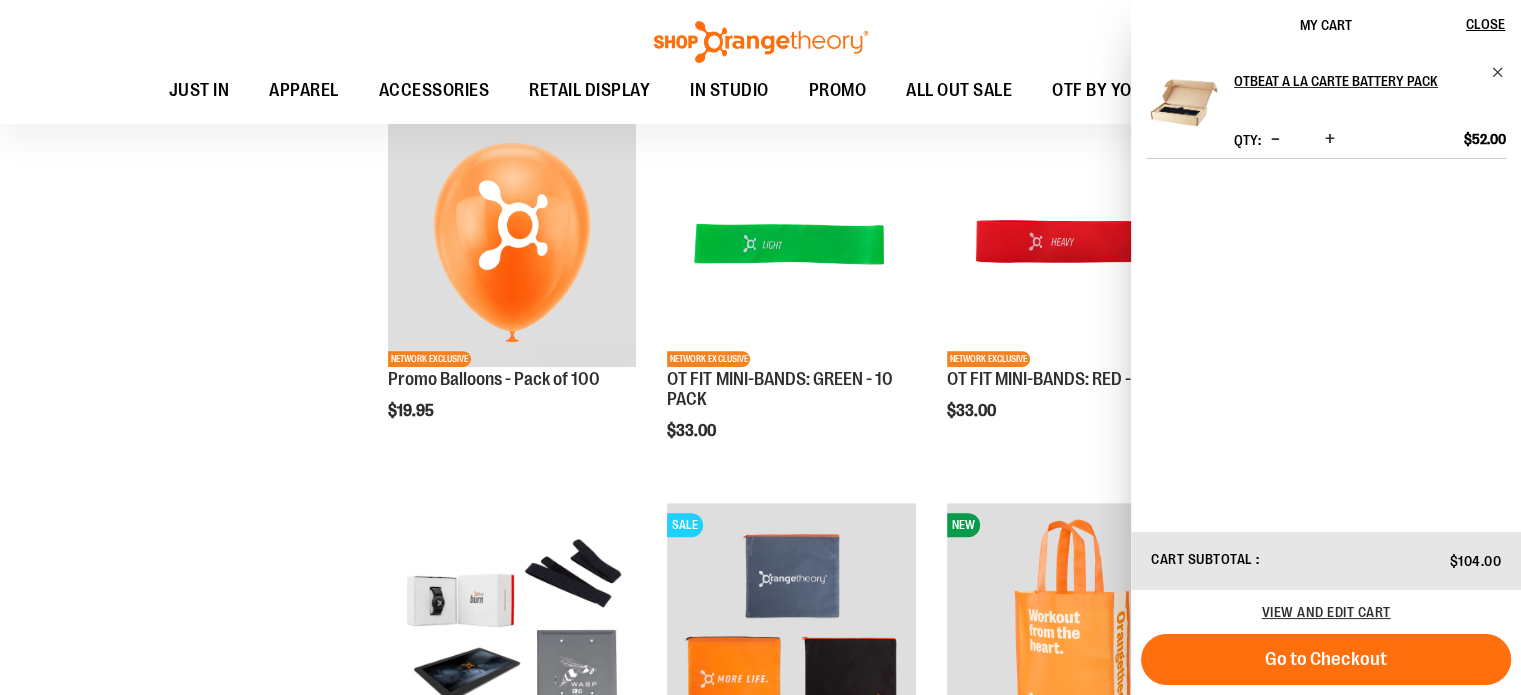 click at bounding box center (1330, 139) 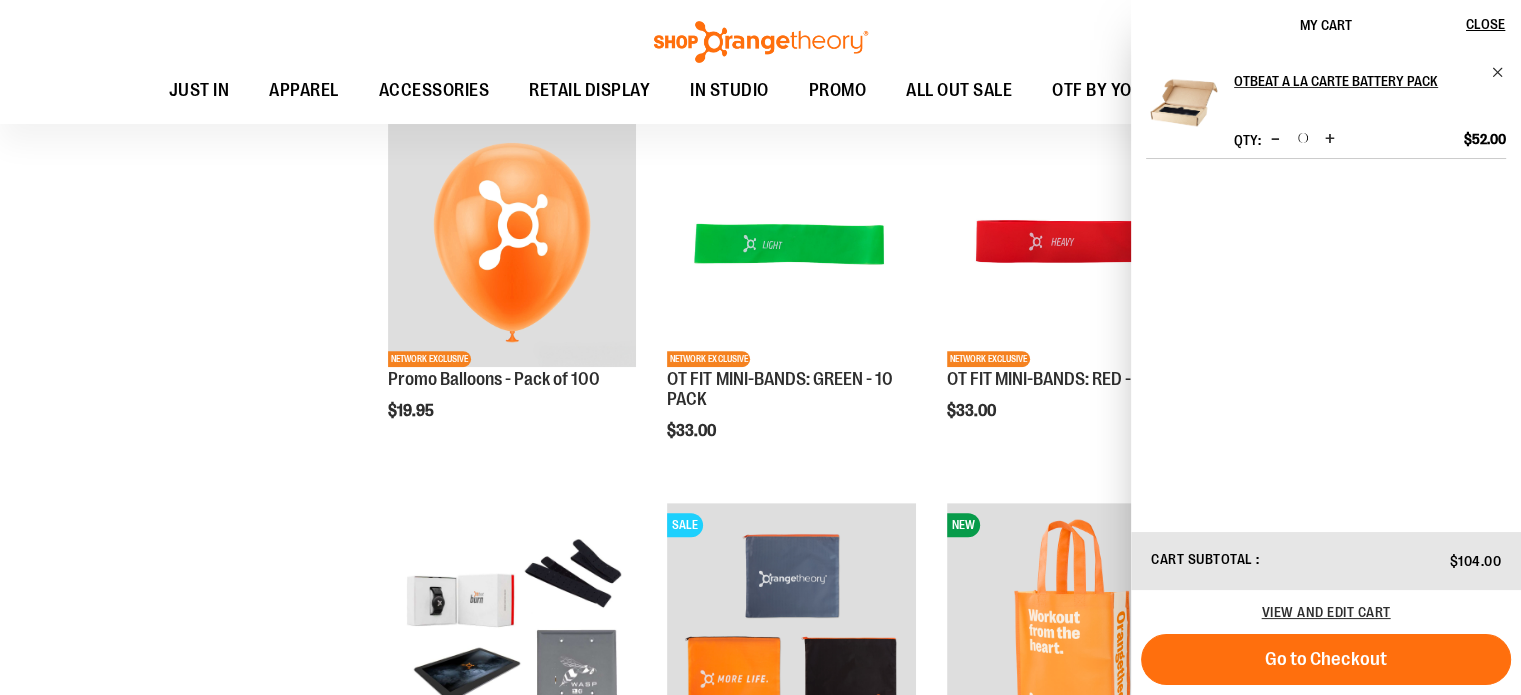 click at bounding box center (1330, 139) 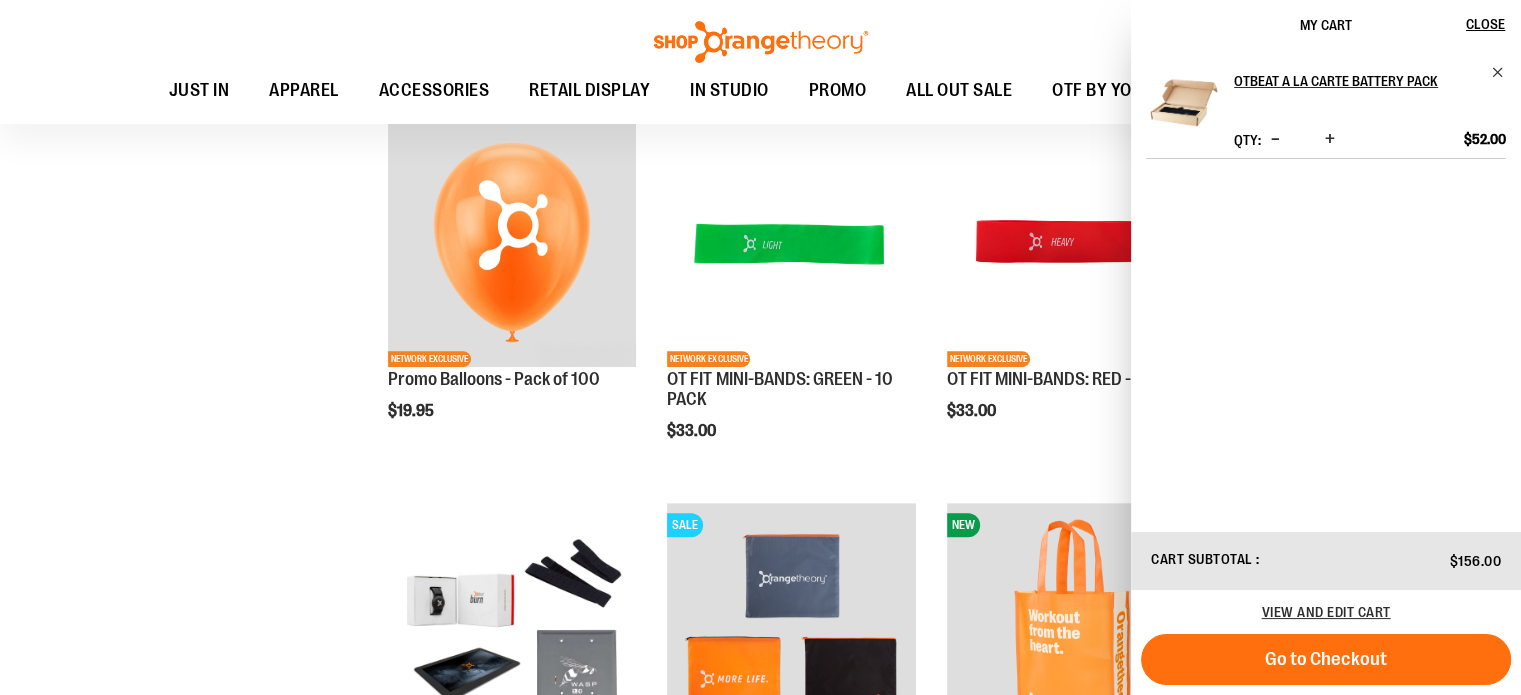 type 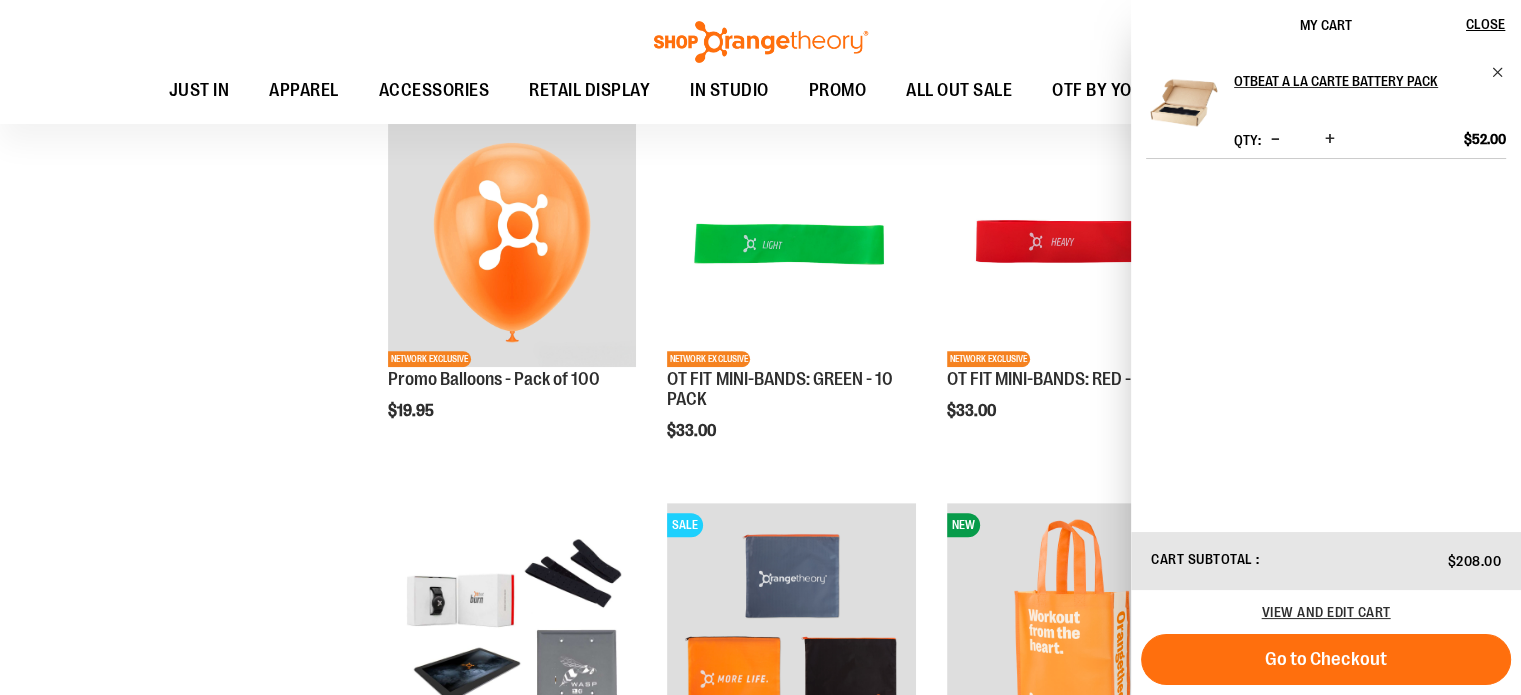click at bounding box center (1330, 140) 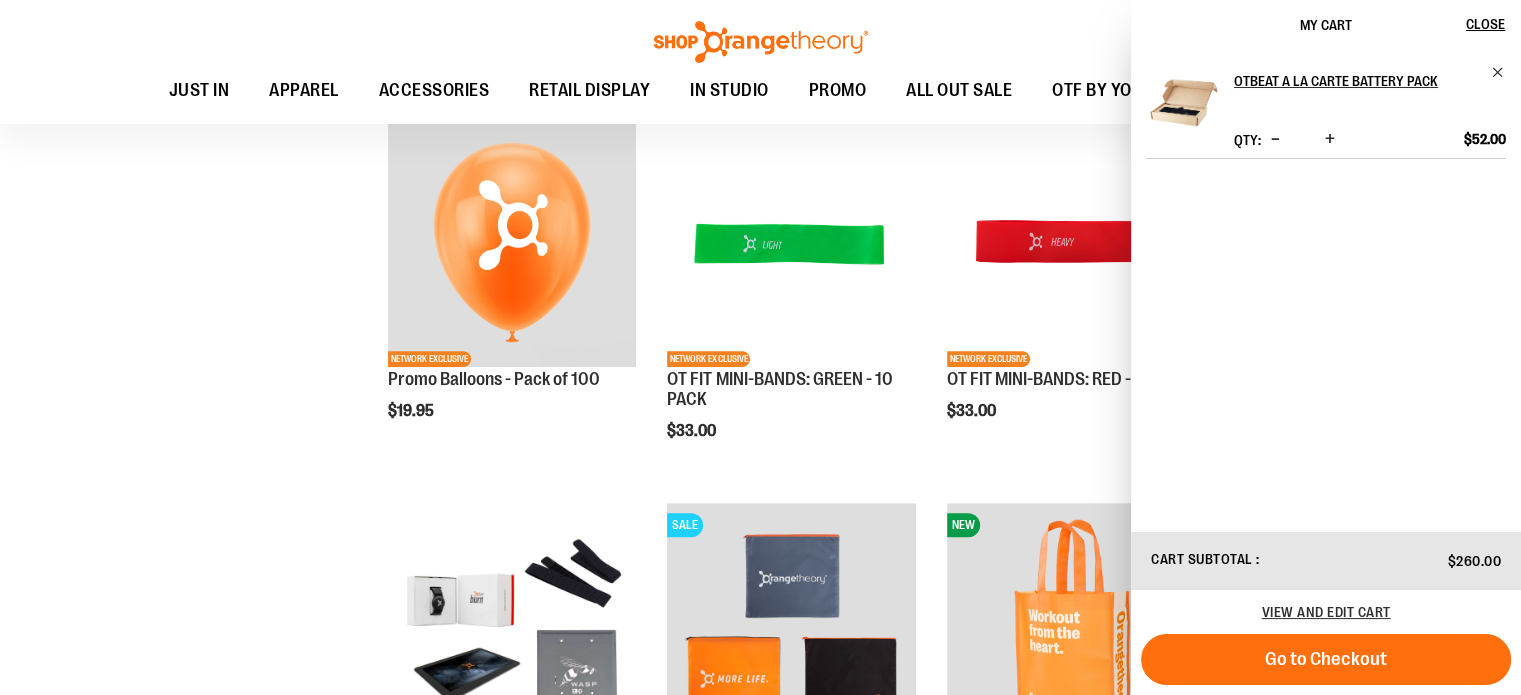 click at bounding box center [1330, 140] 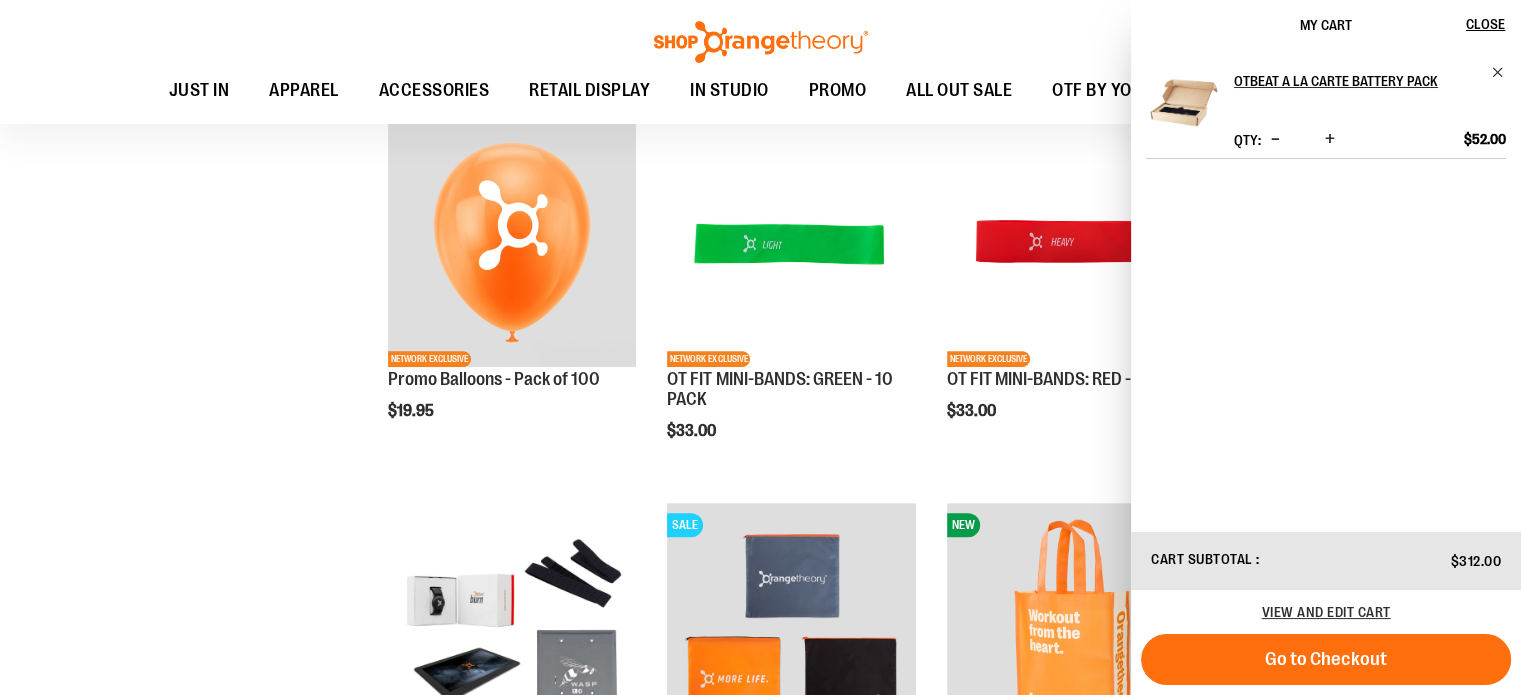 click on "Qty
*
Update" at bounding box center [1287, 140] 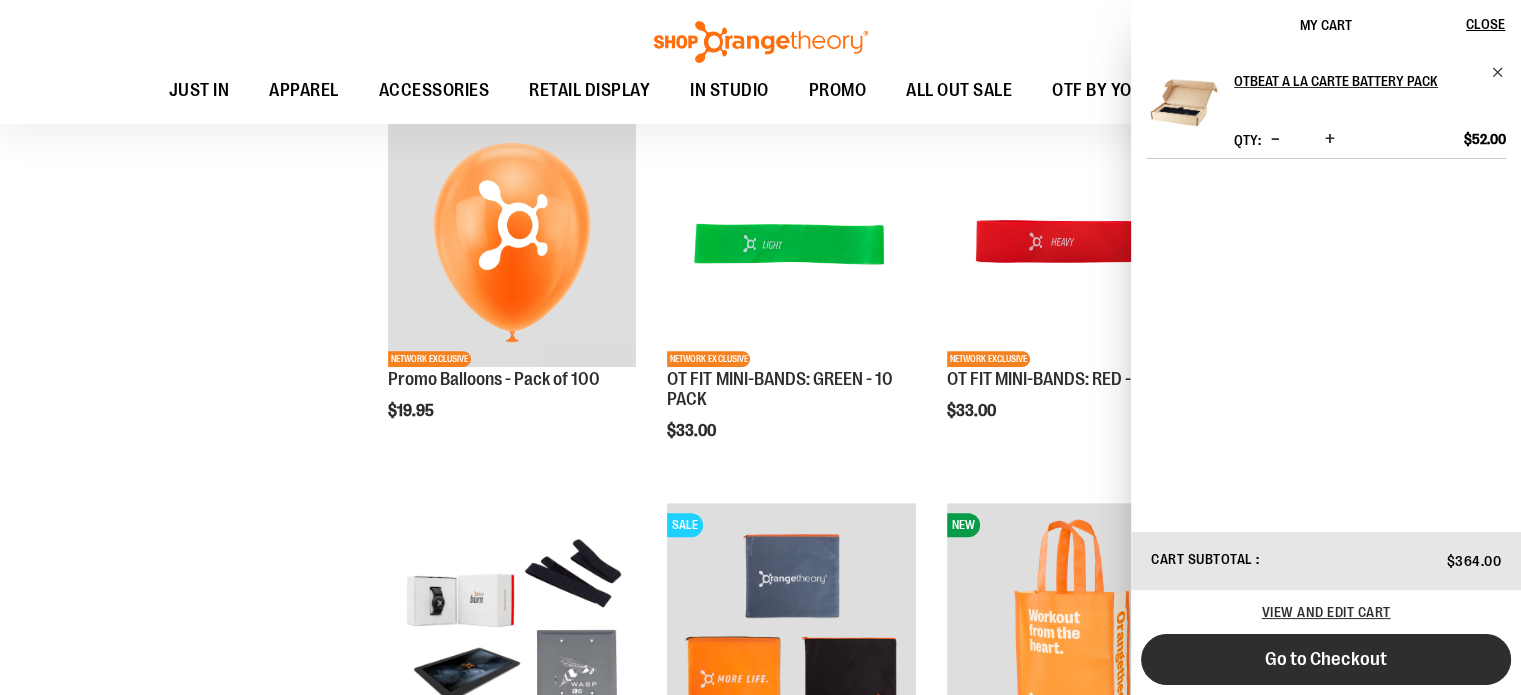 click on "Go to Checkout" at bounding box center (1326, 659) 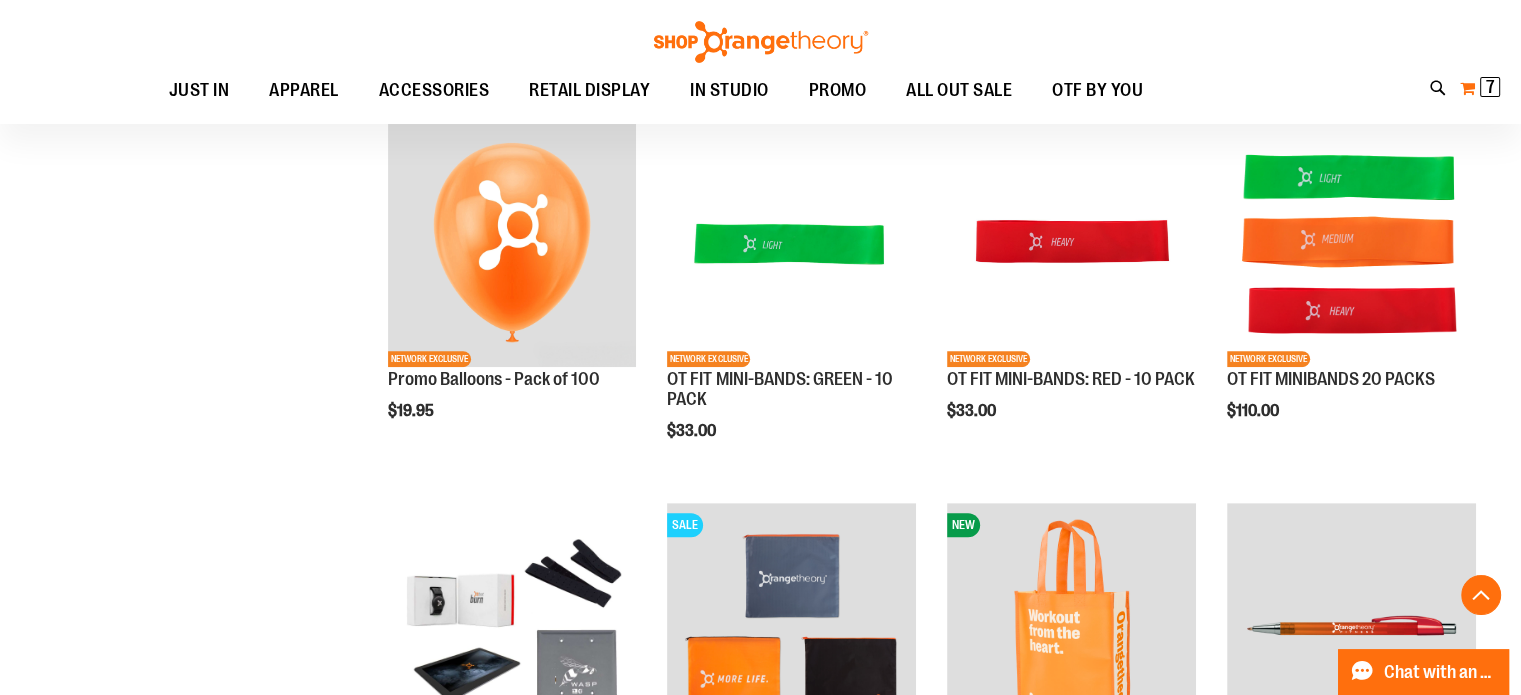 click on "My Cart
7
7
items" at bounding box center (1480, 88) 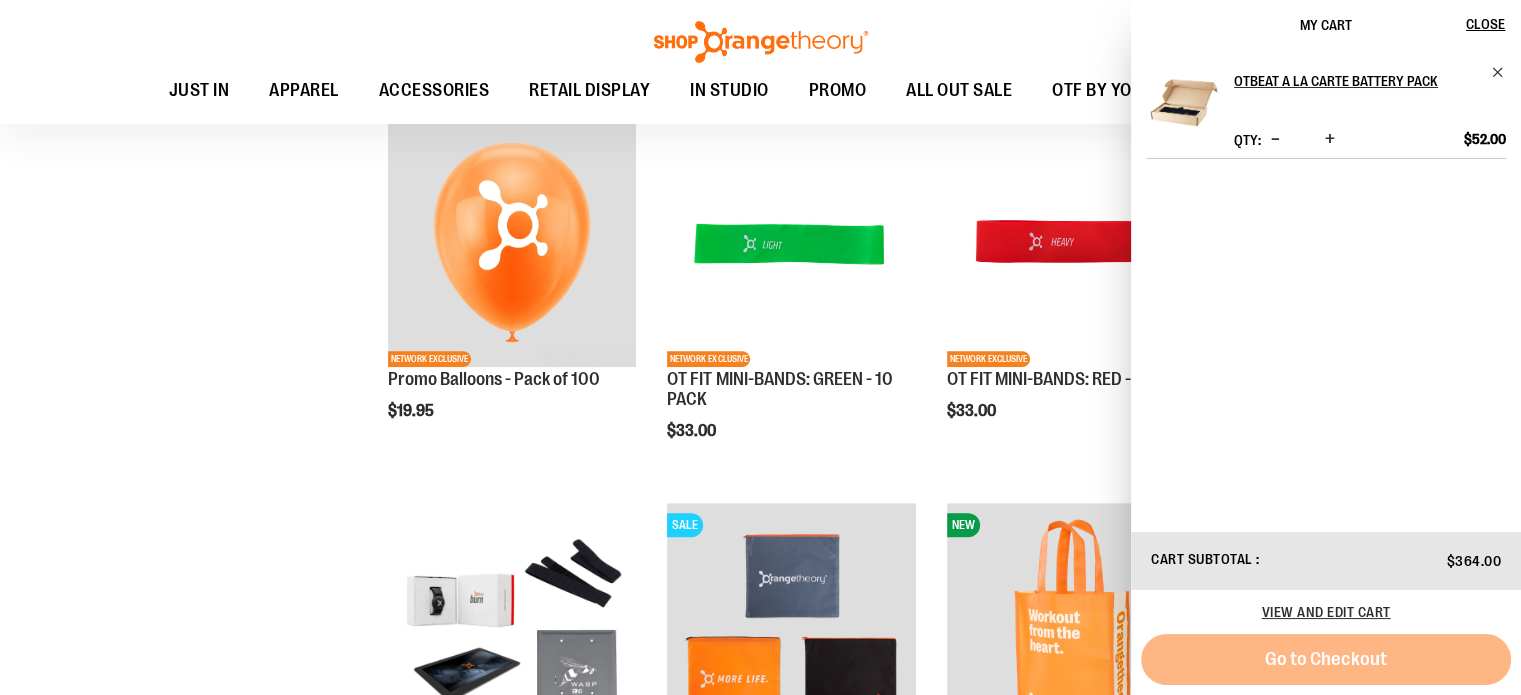 click at bounding box center (1330, 139) 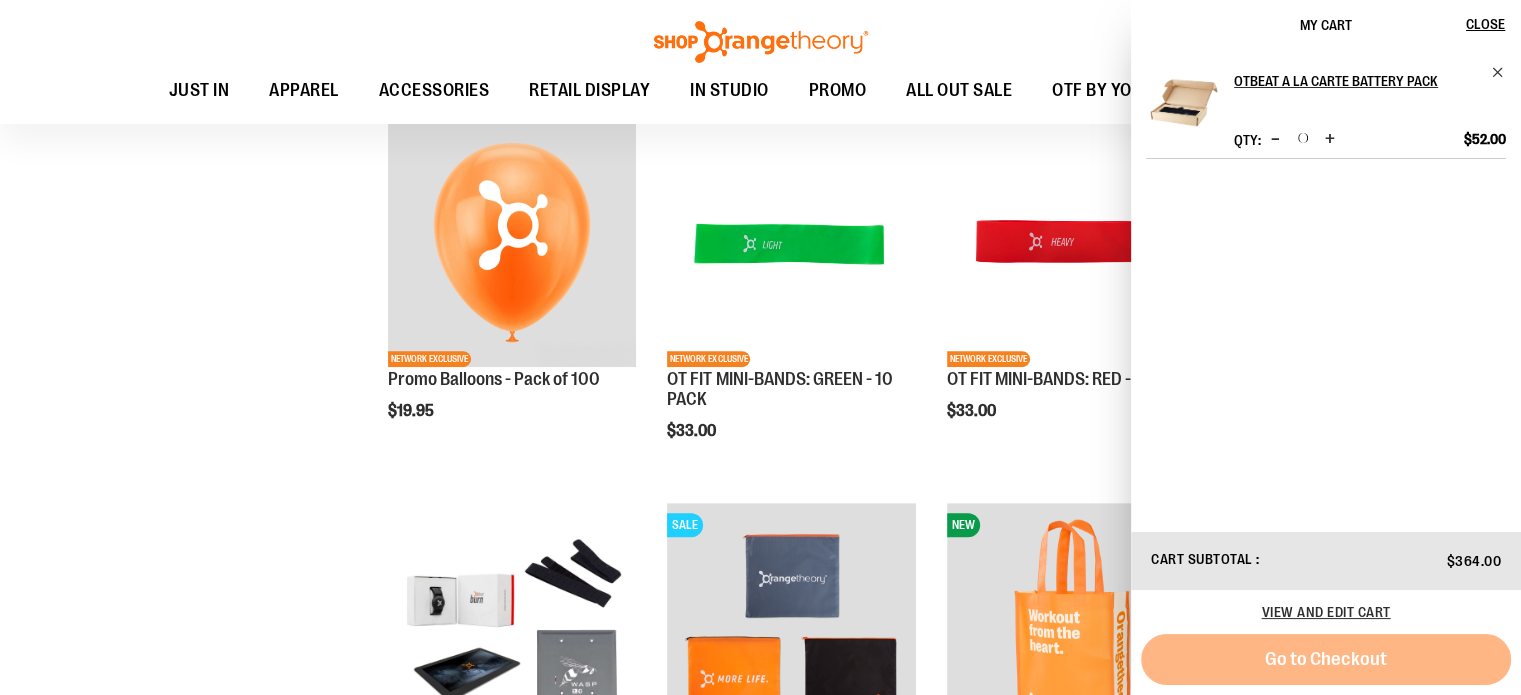 click at bounding box center [1330, 139] 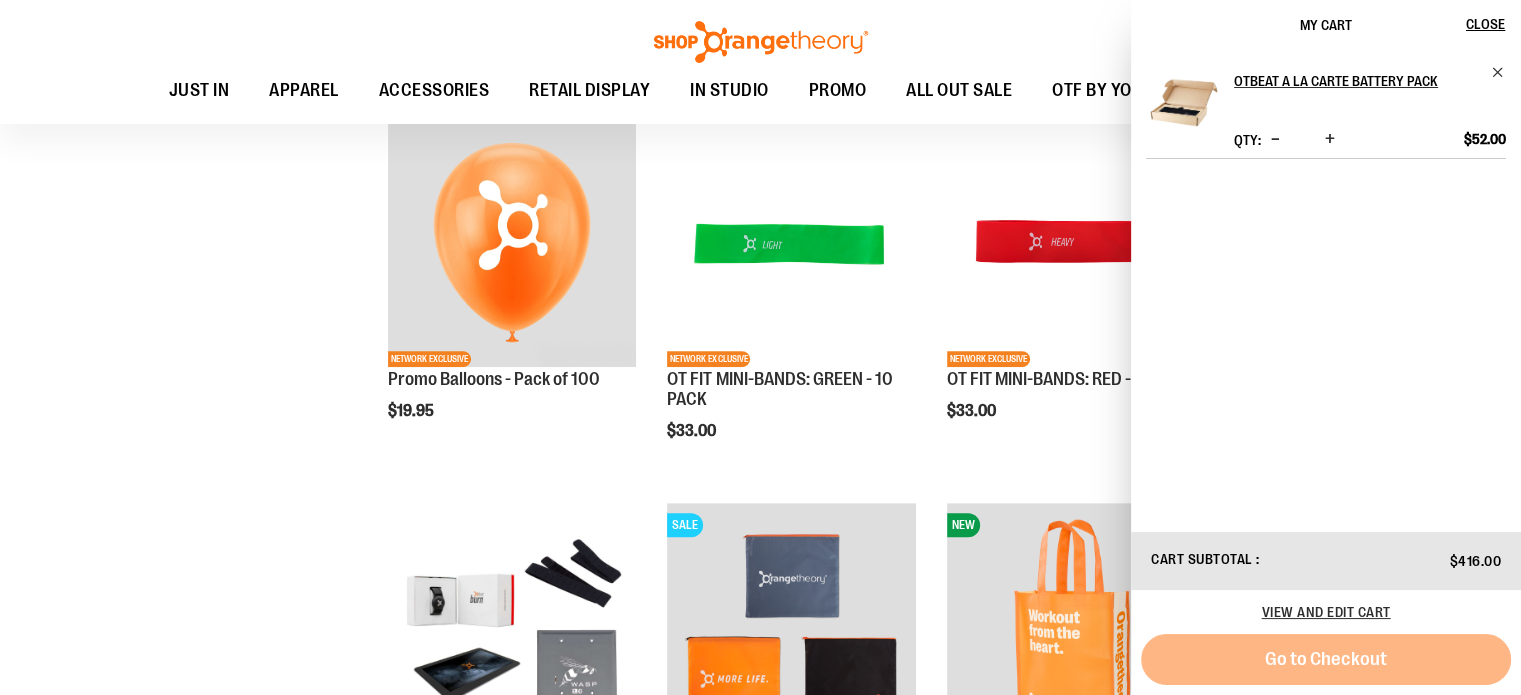 click at bounding box center [1330, 139] 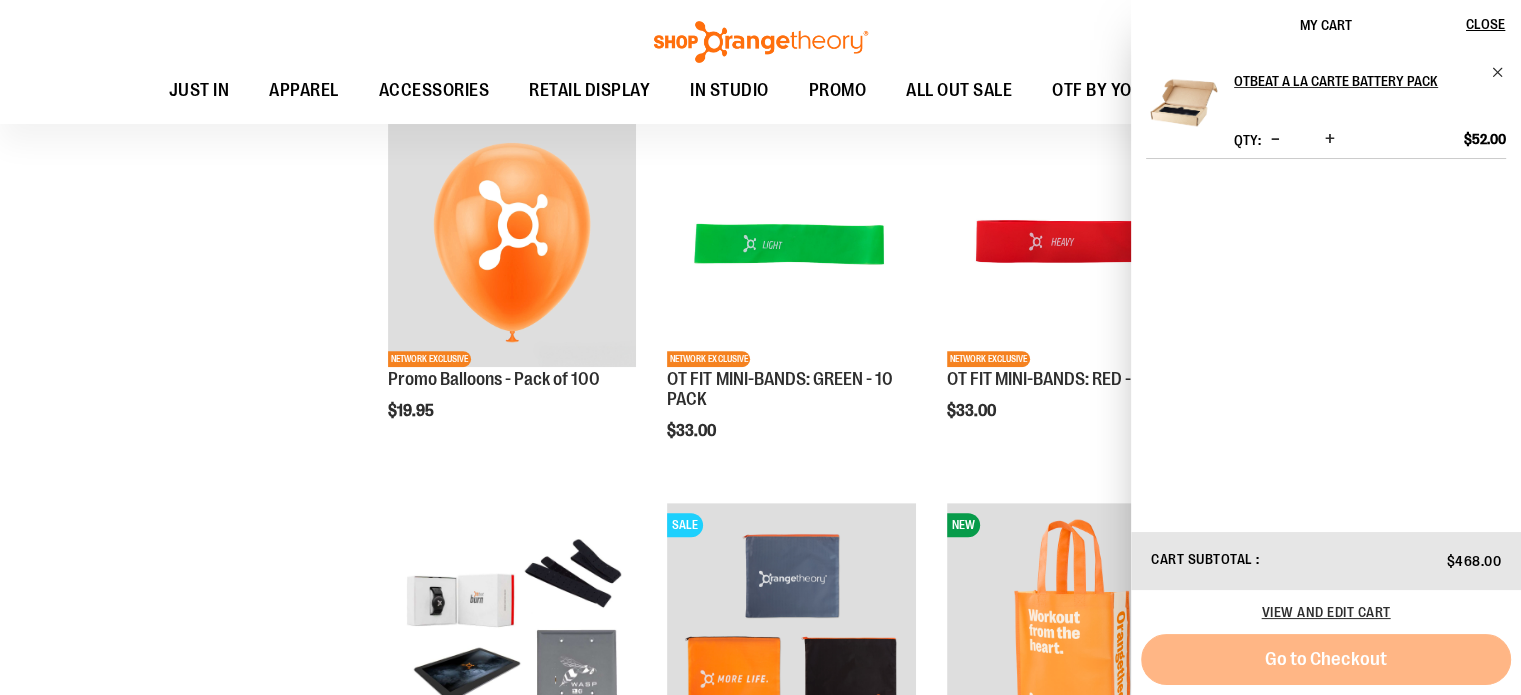 click at bounding box center (1330, 139) 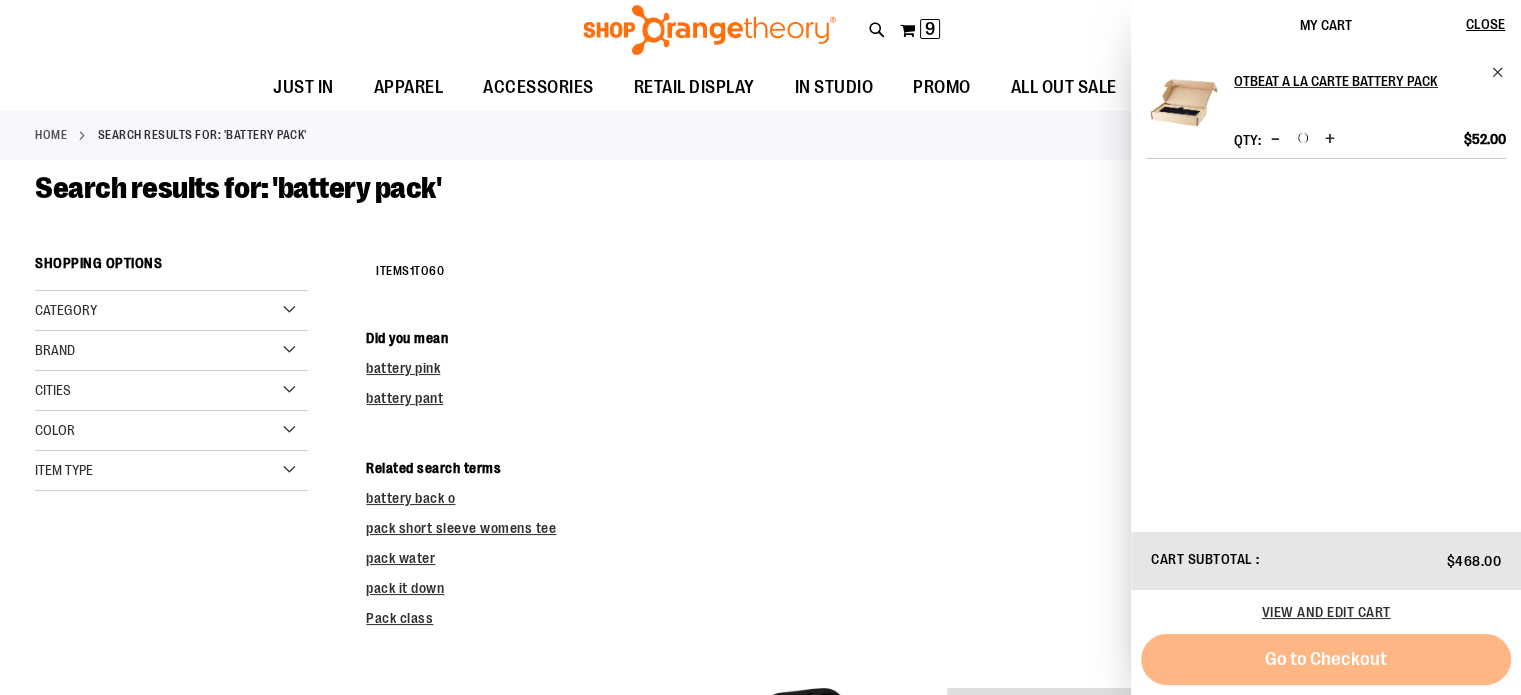 scroll, scrollTop: 0, scrollLeft: 0, axis: both 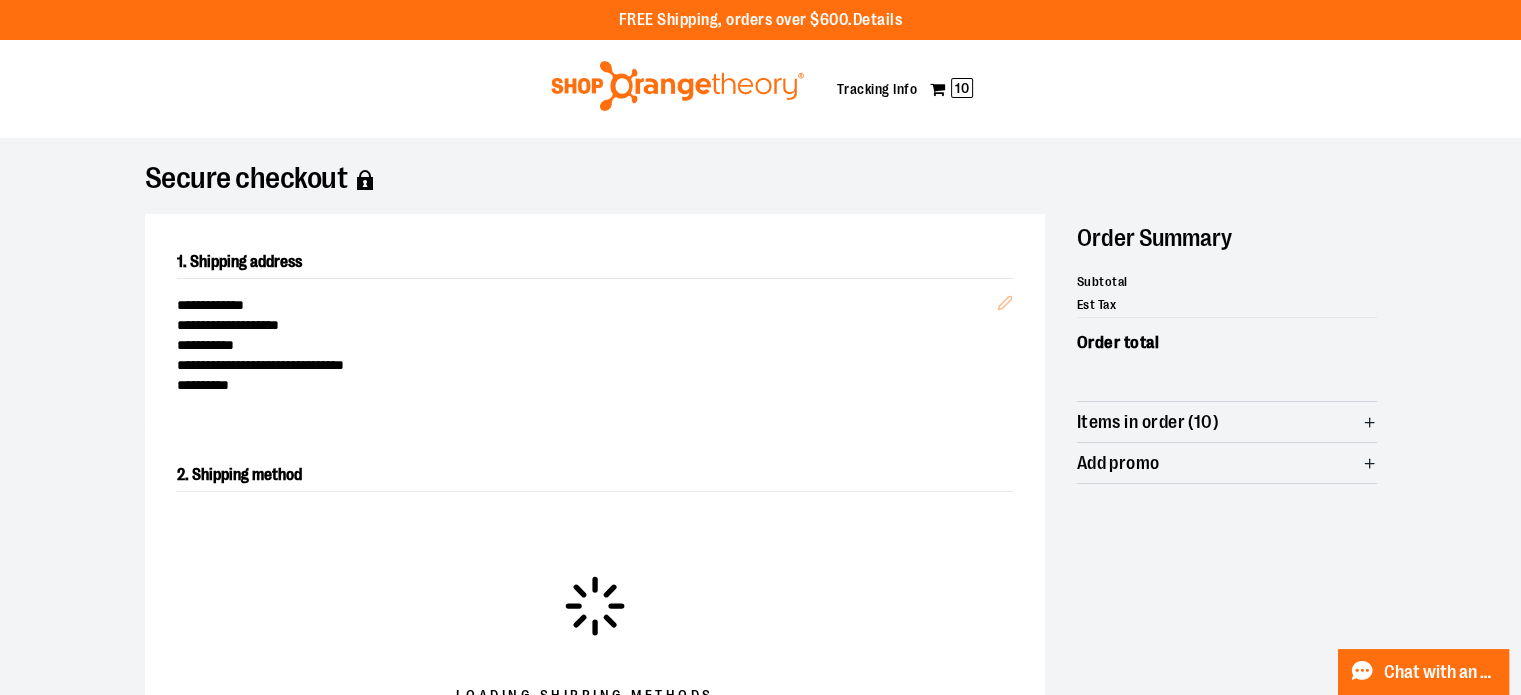 click on "**********" at bounding box center [595, 337] 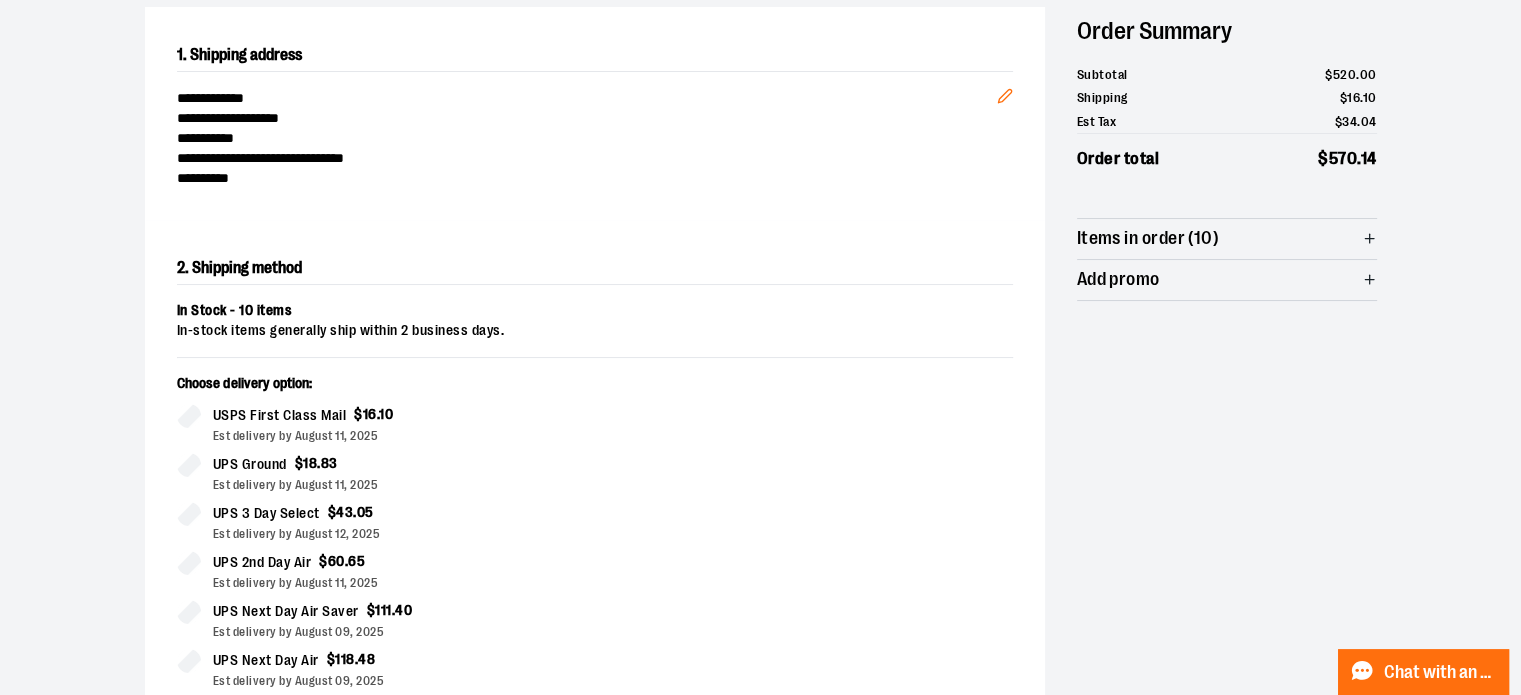 scroll, scrollTop: 41, scrollLeft: 0, axis: vertical 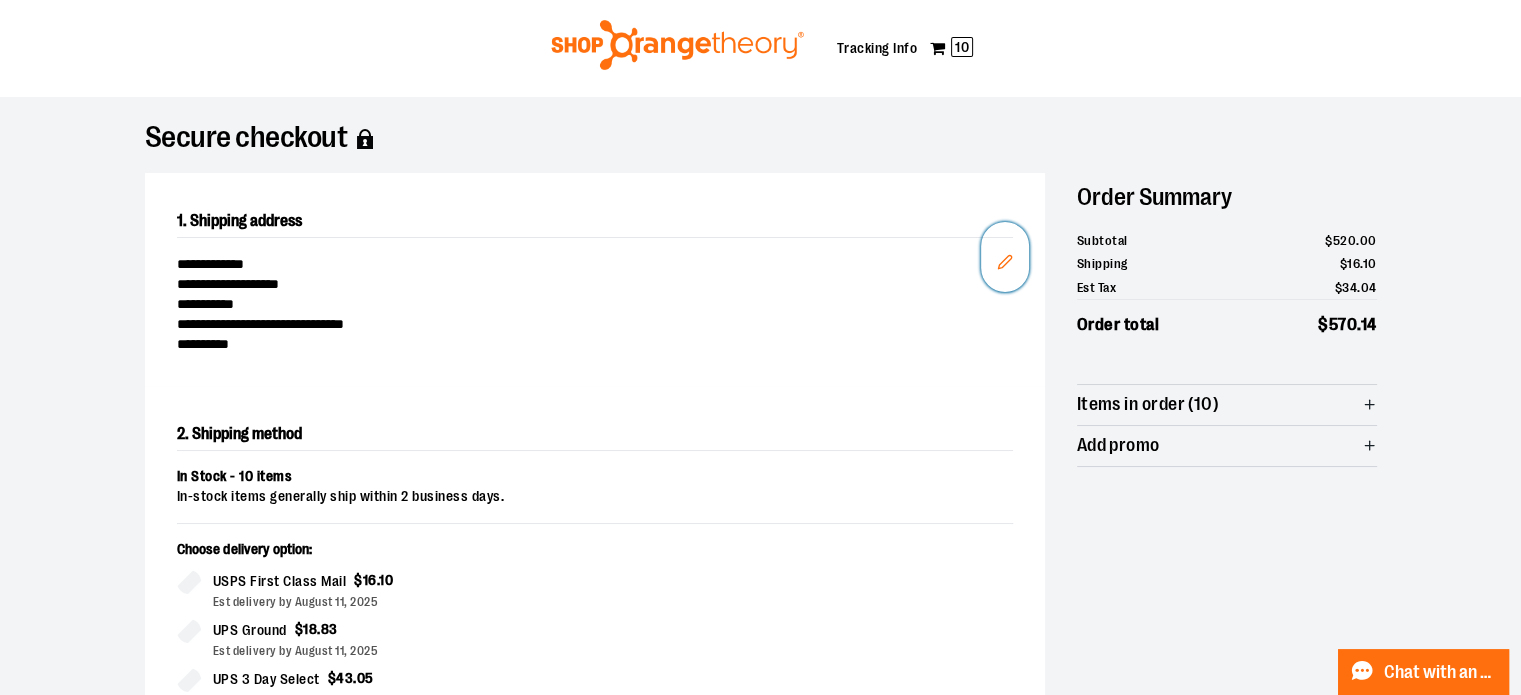 click 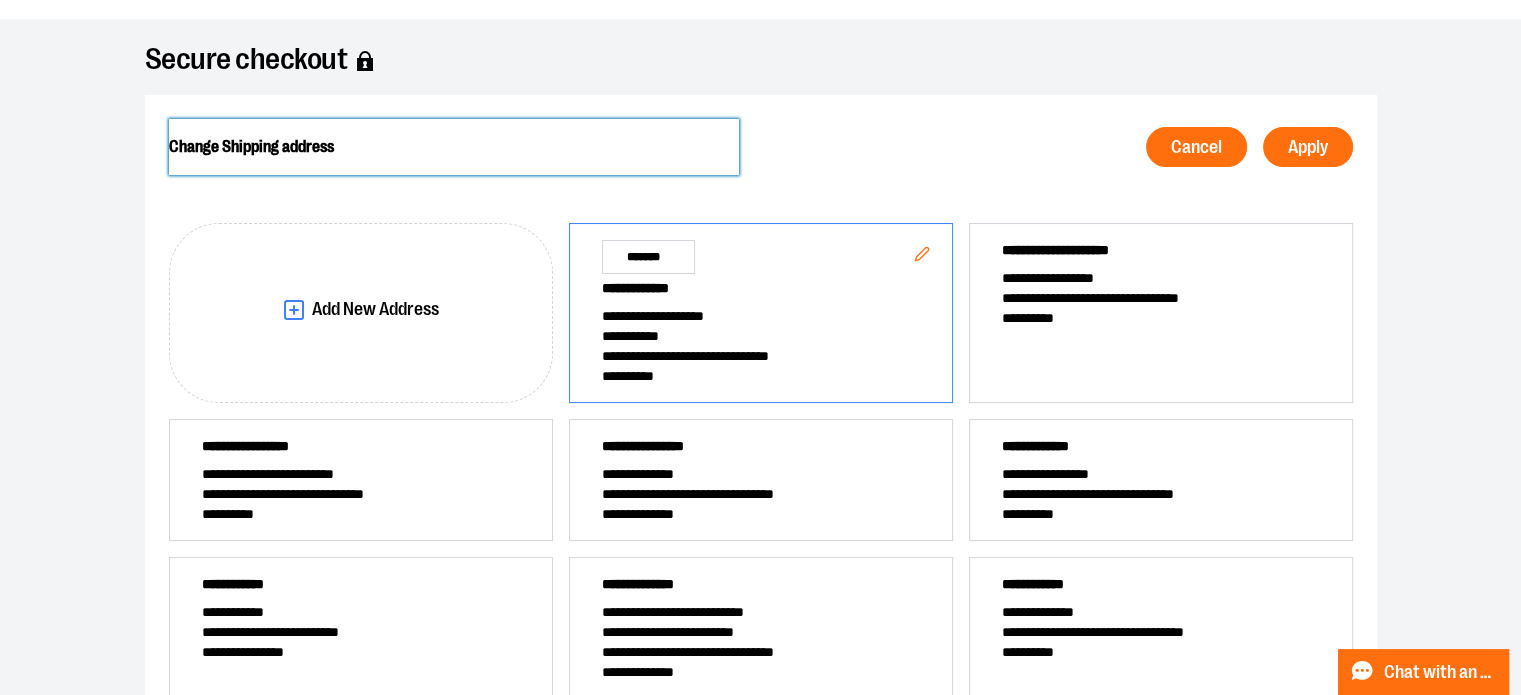 scroll, scrollTop: 141, scrollLeft: 0, axis: vertical 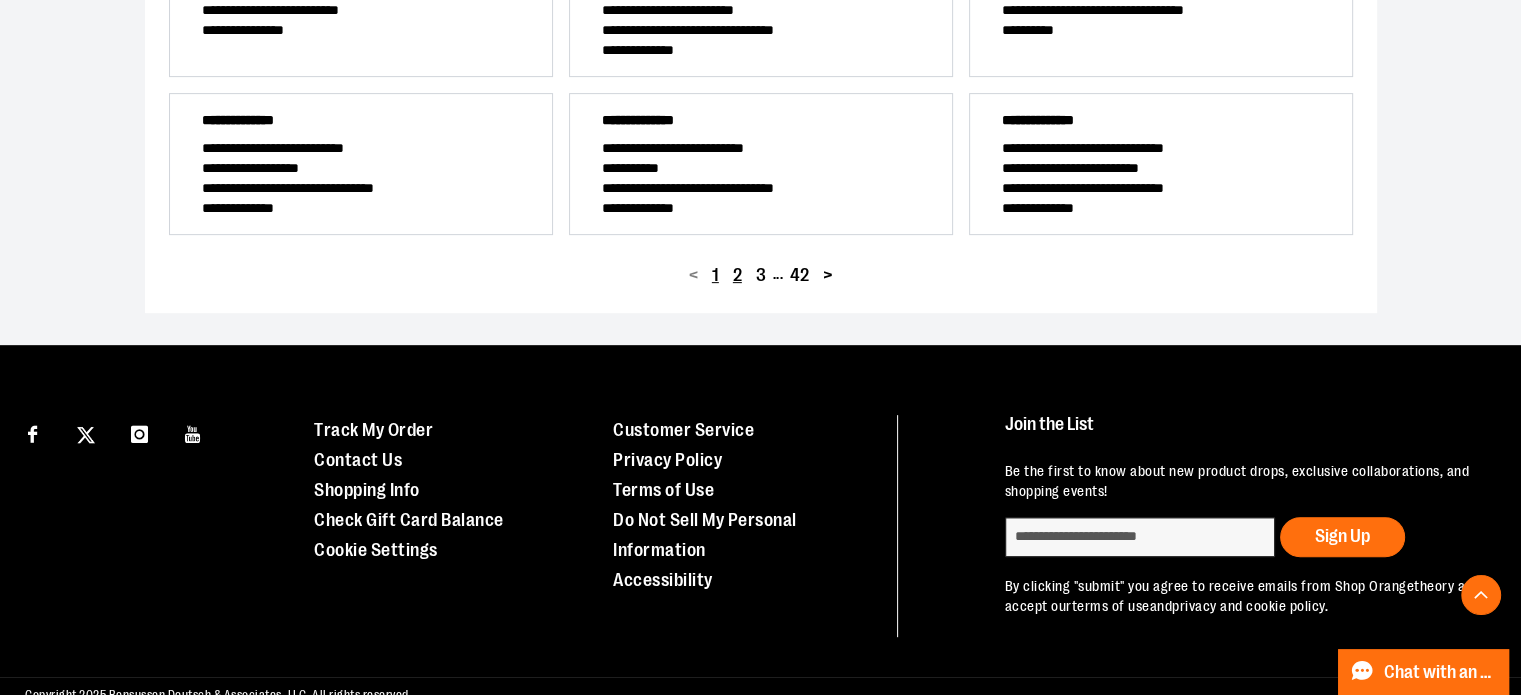 click on "2" at bounding box center [737, 275] 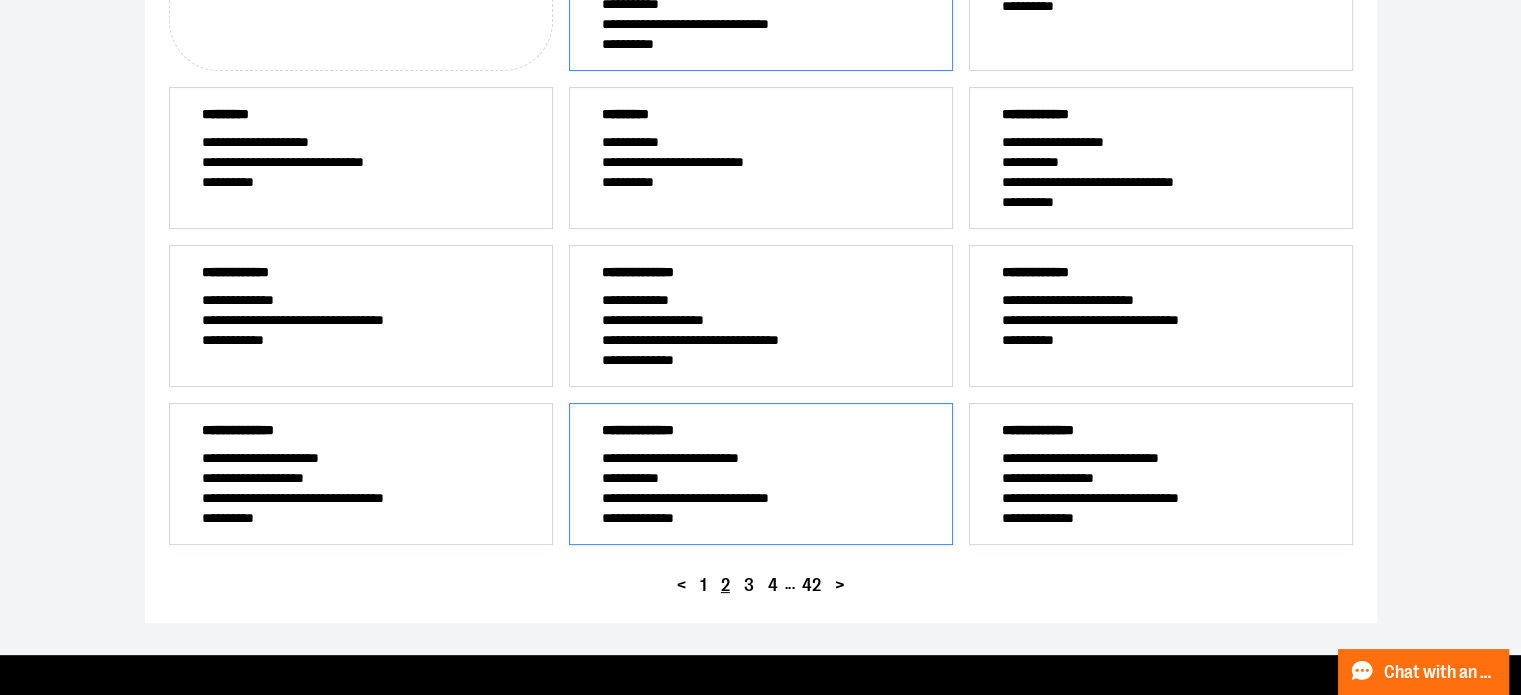 scroll, scrollTop: 500, scrollLeft: 0, axis: vertical 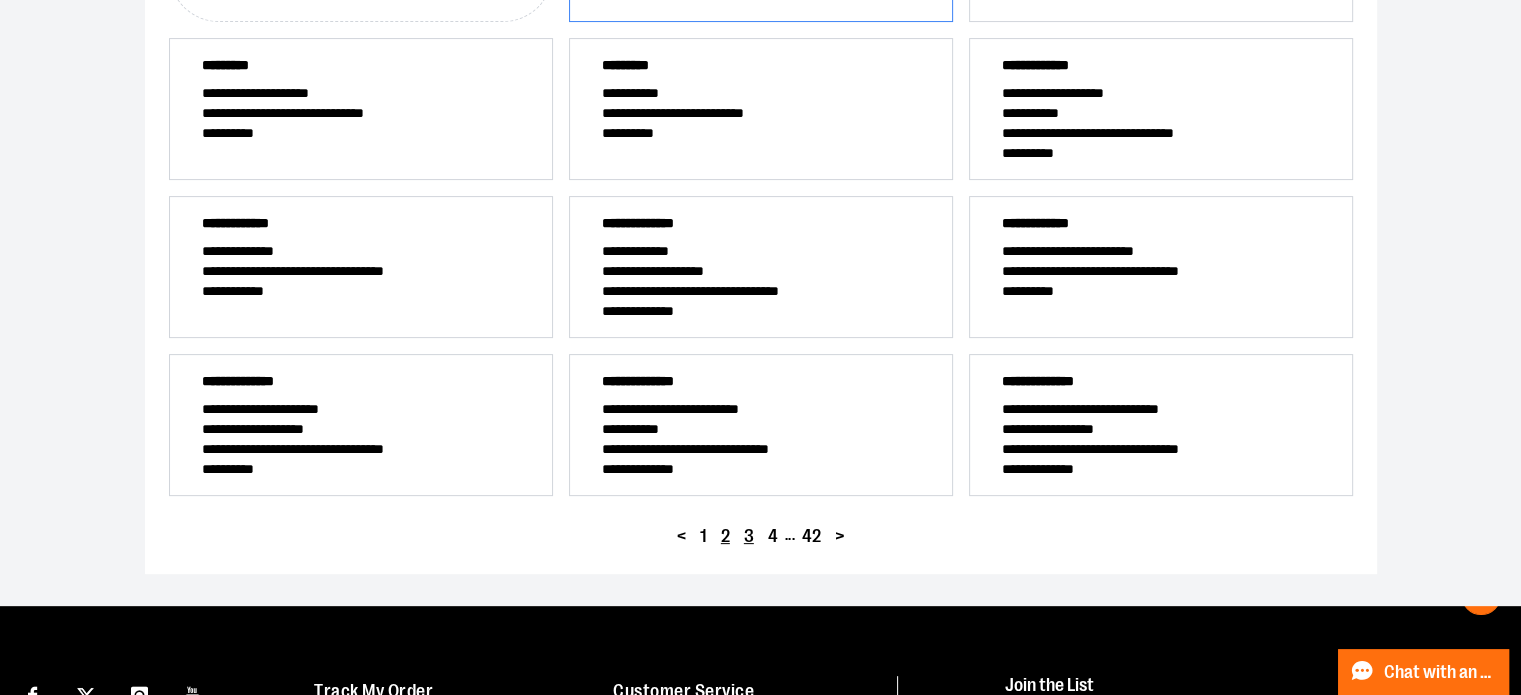 click on "3" at bounding box center [749, 536] 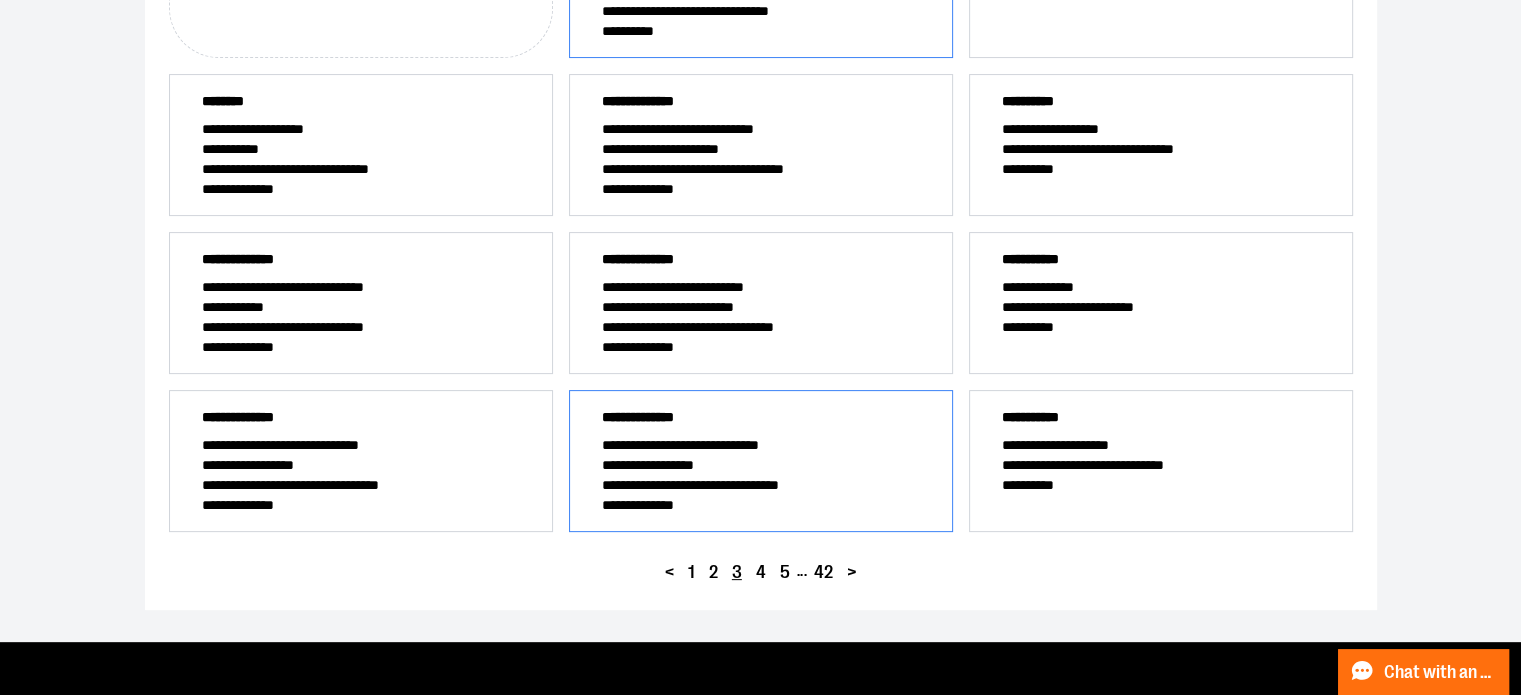 scroll, scrollTop: 500, scrollLeft: 0, axis: vertical 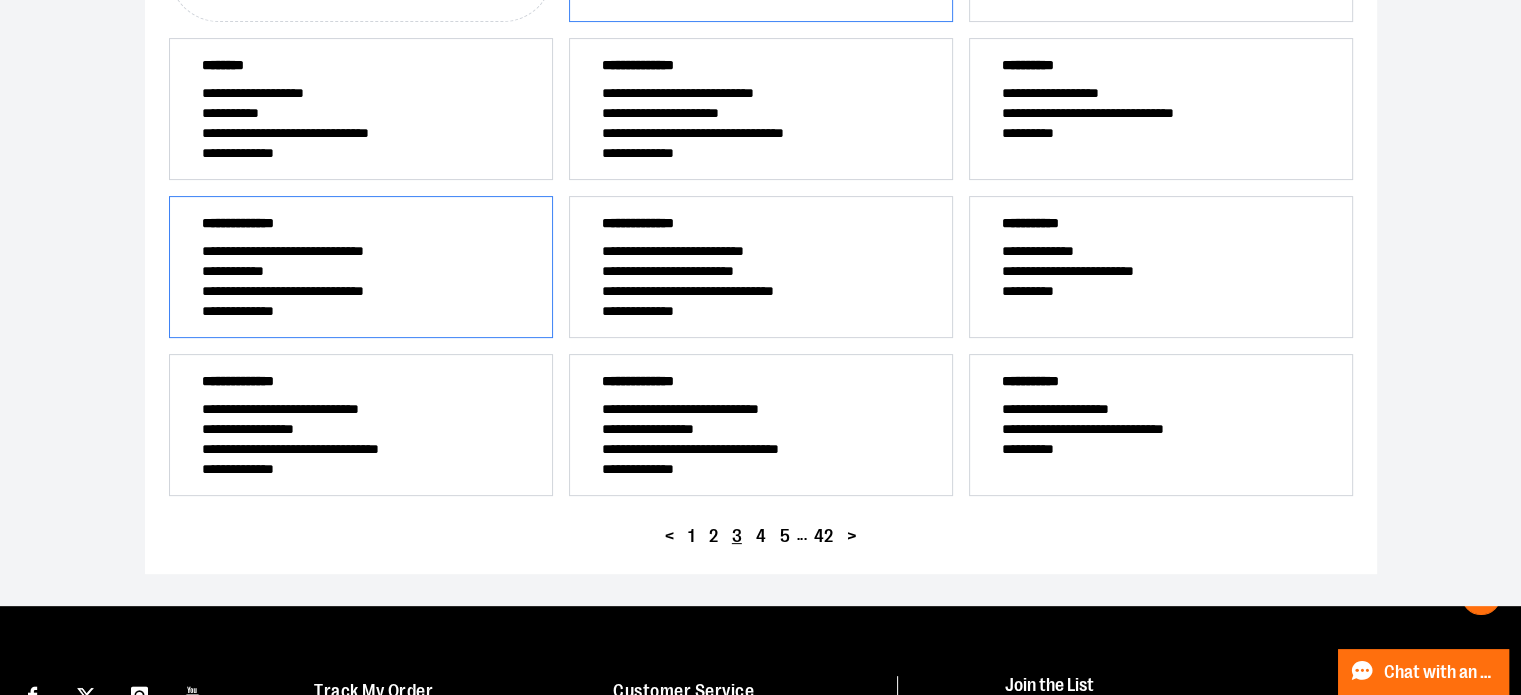 click on "**********" at bounding box center (361, 271) 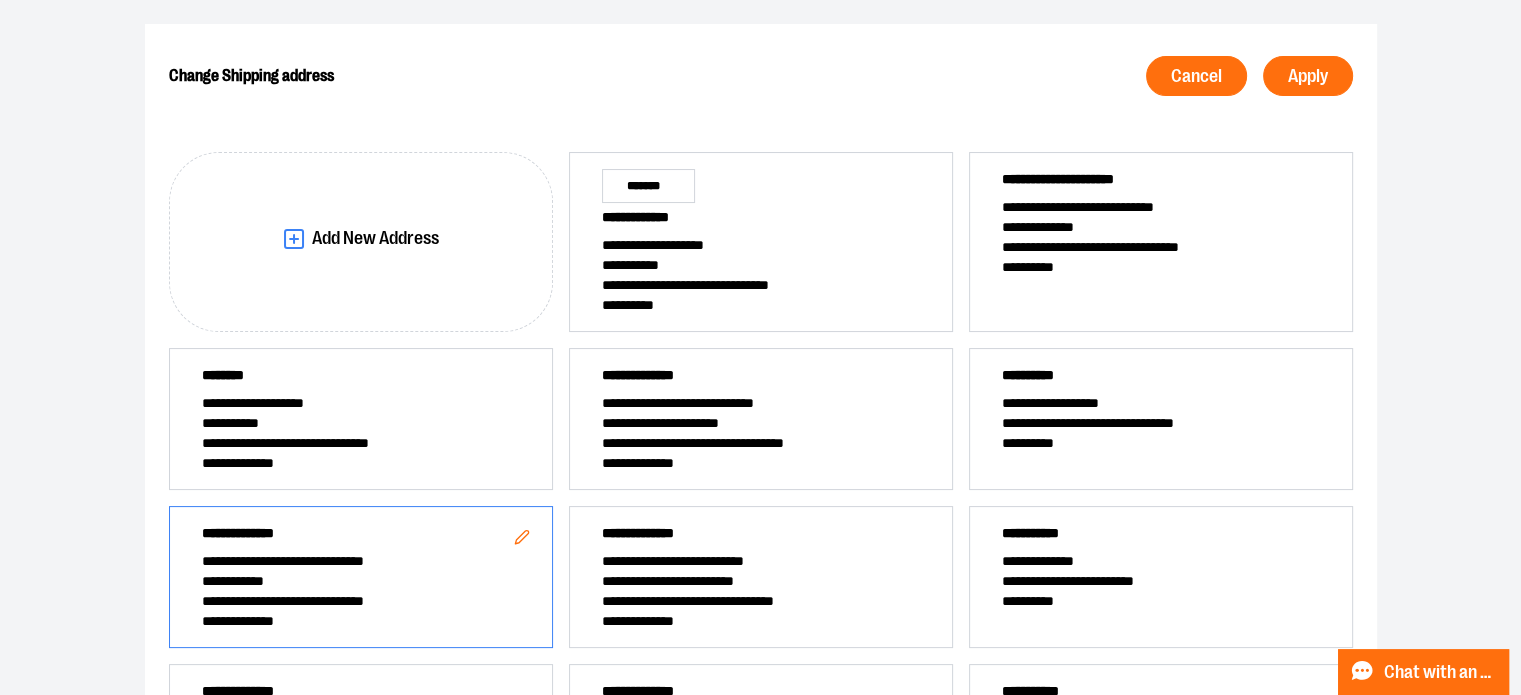 scroll, scrollTop: 0, scrollLeft: 0, axis: both 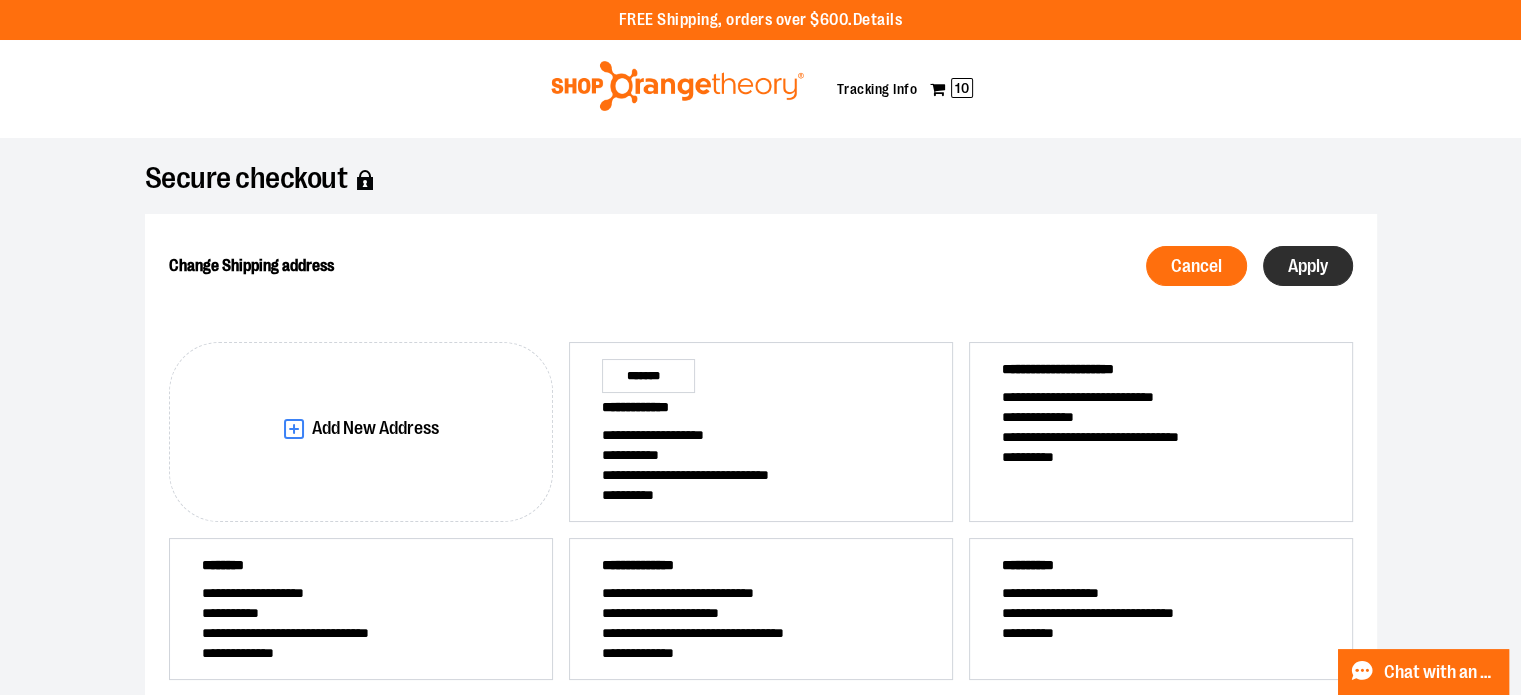 click on "Apply" at bounding box center [1308, 266] 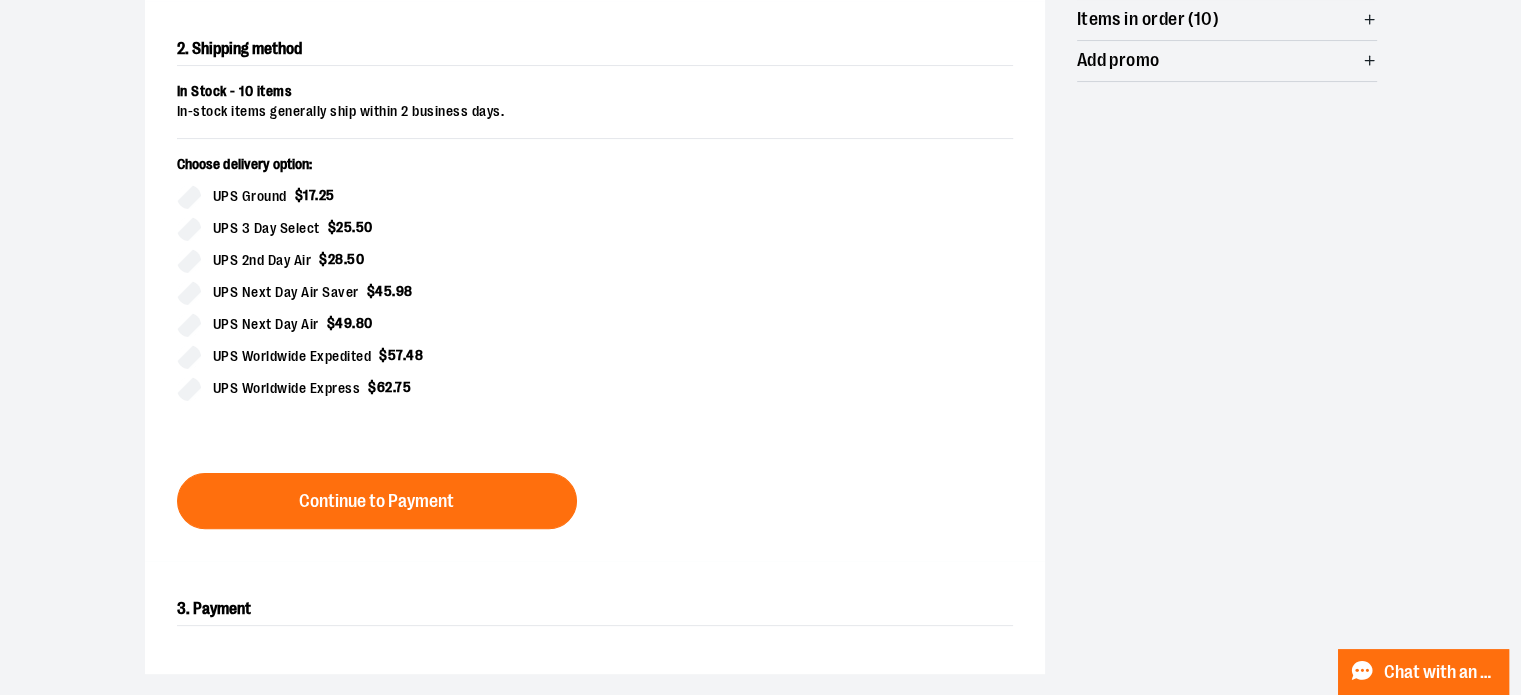 scroll, scrollTop: 600, scrollLeft: 0, axis: vertical 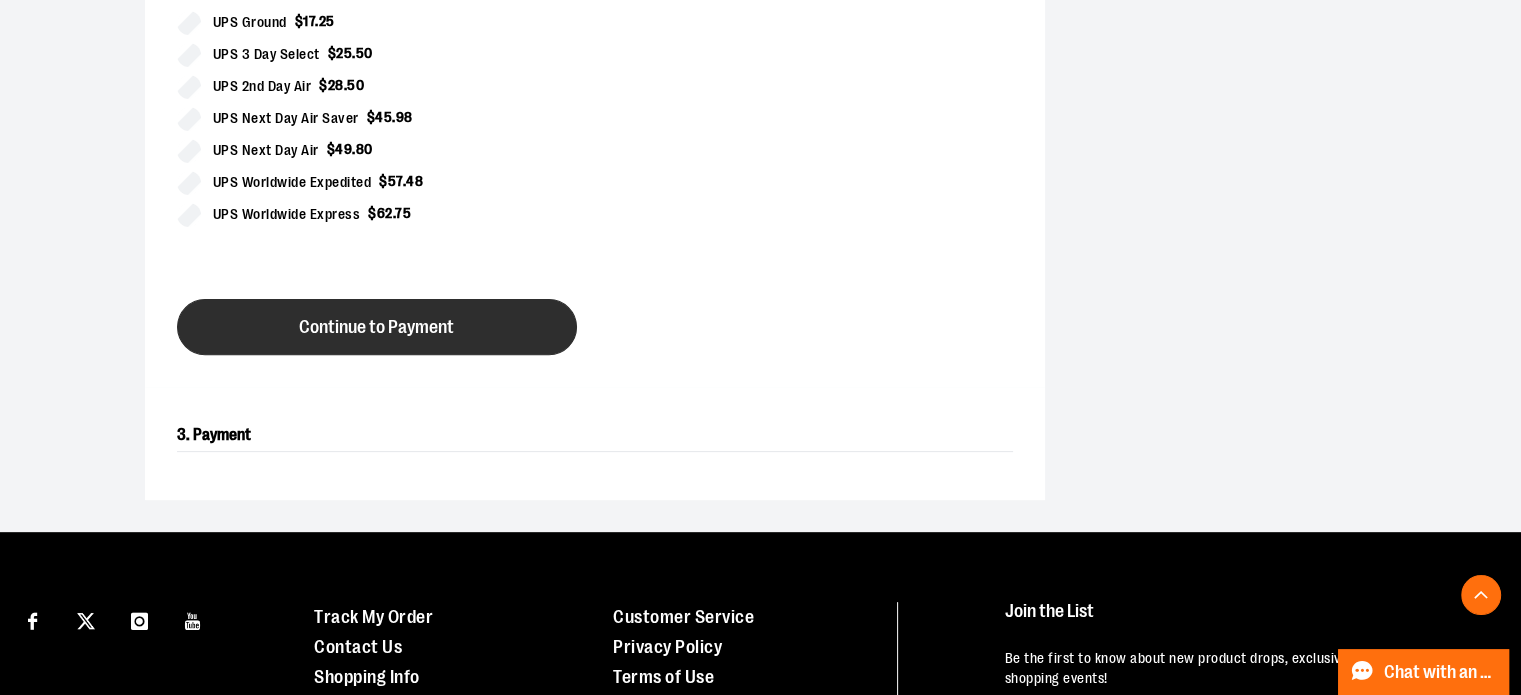 click on "Continue to Payment" at bounding box center (377, 327) 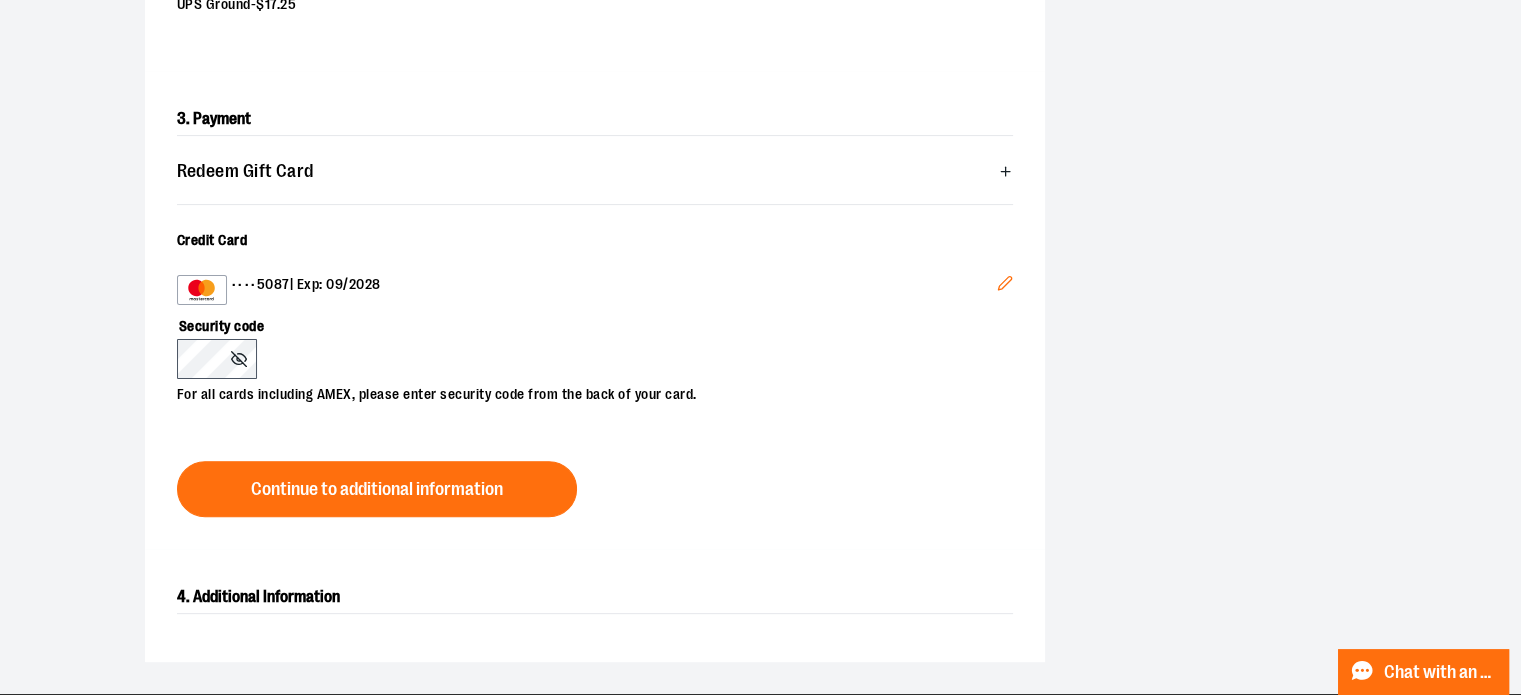 scroll, scrollTop: 700, scrollLeft: 0, axis: vertical 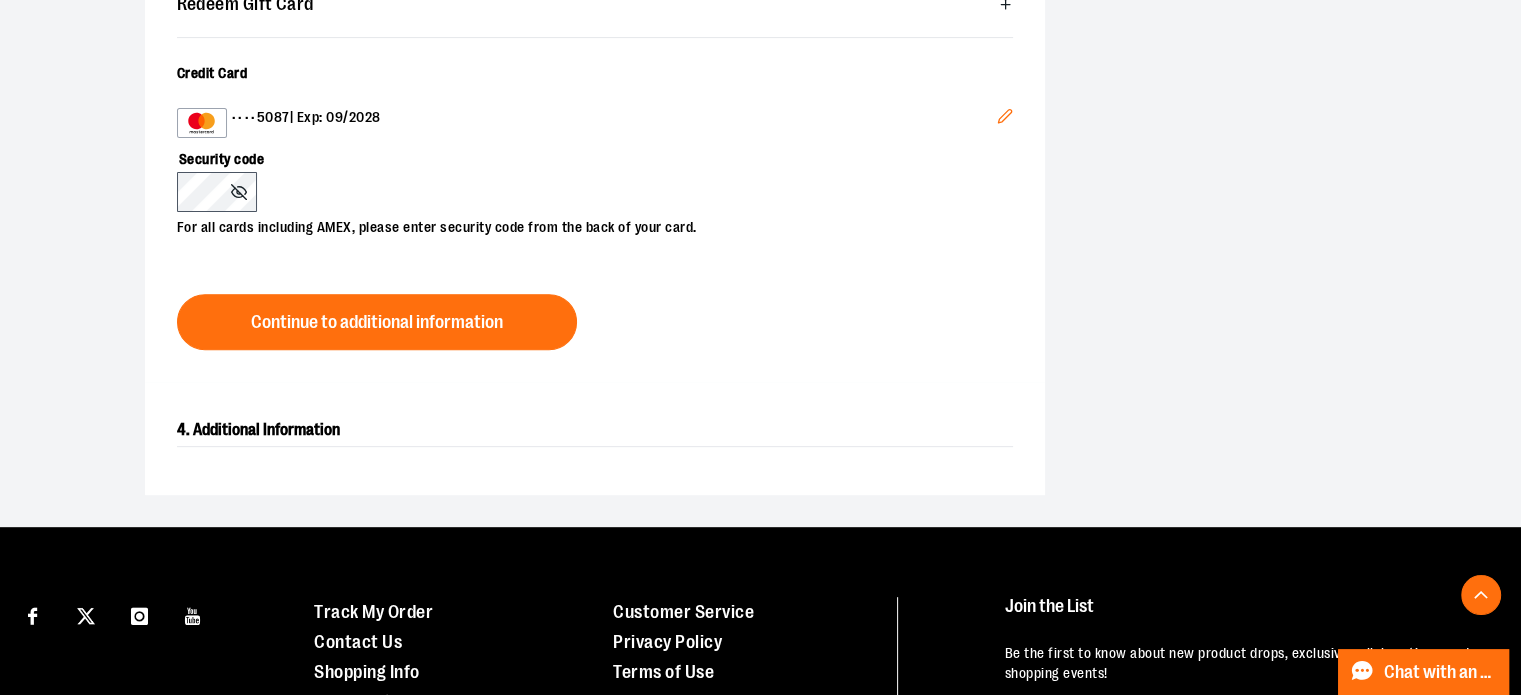 click 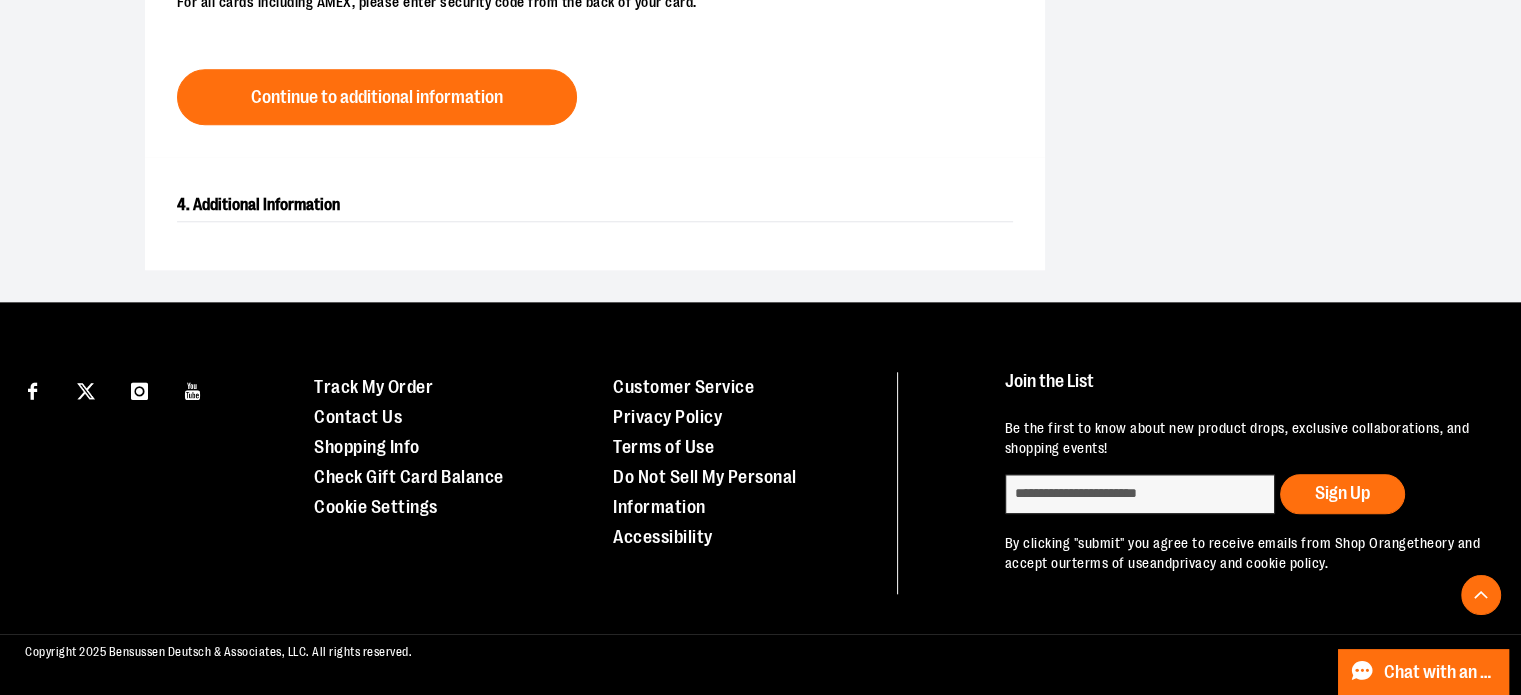 scroll, scrollTop: 1536, scrollLeft: 0, axis: vertical 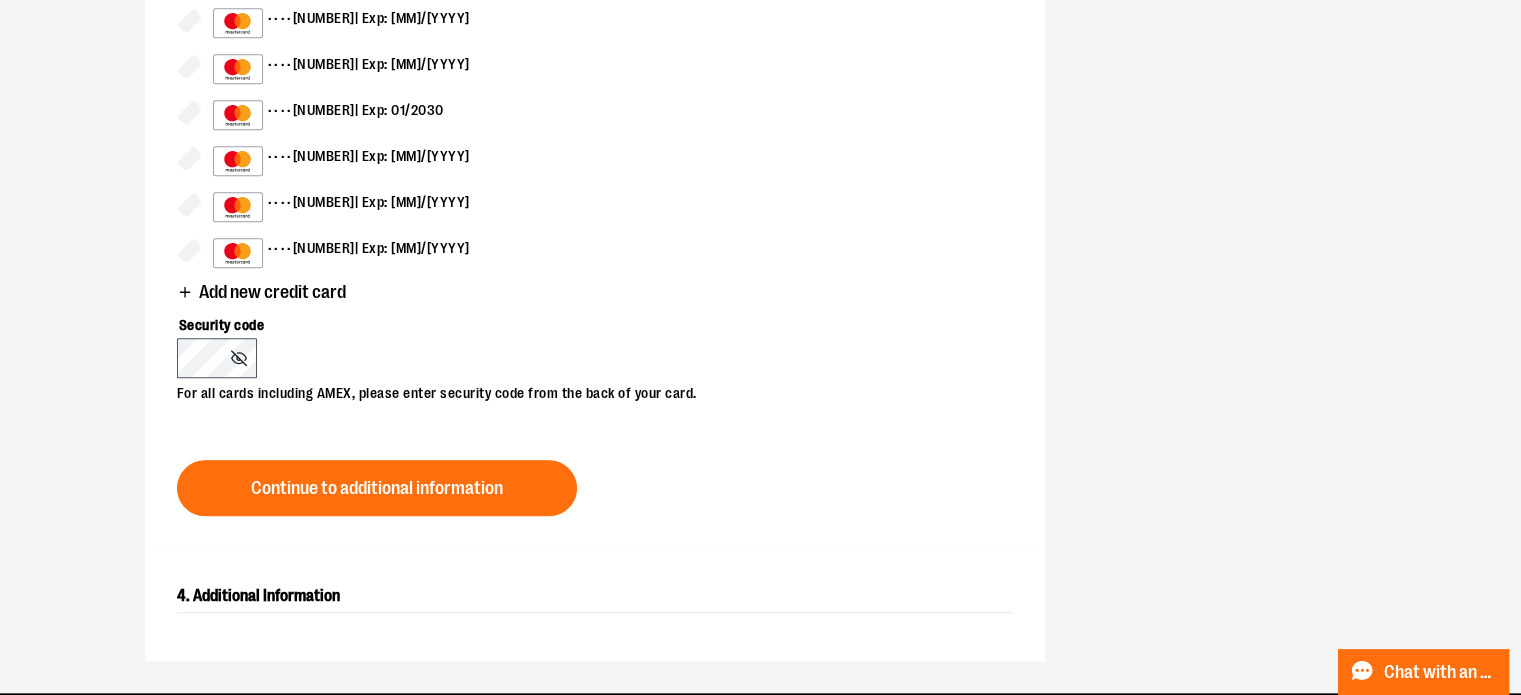 click on "Add new credit card" at bounding box center (595, 286) 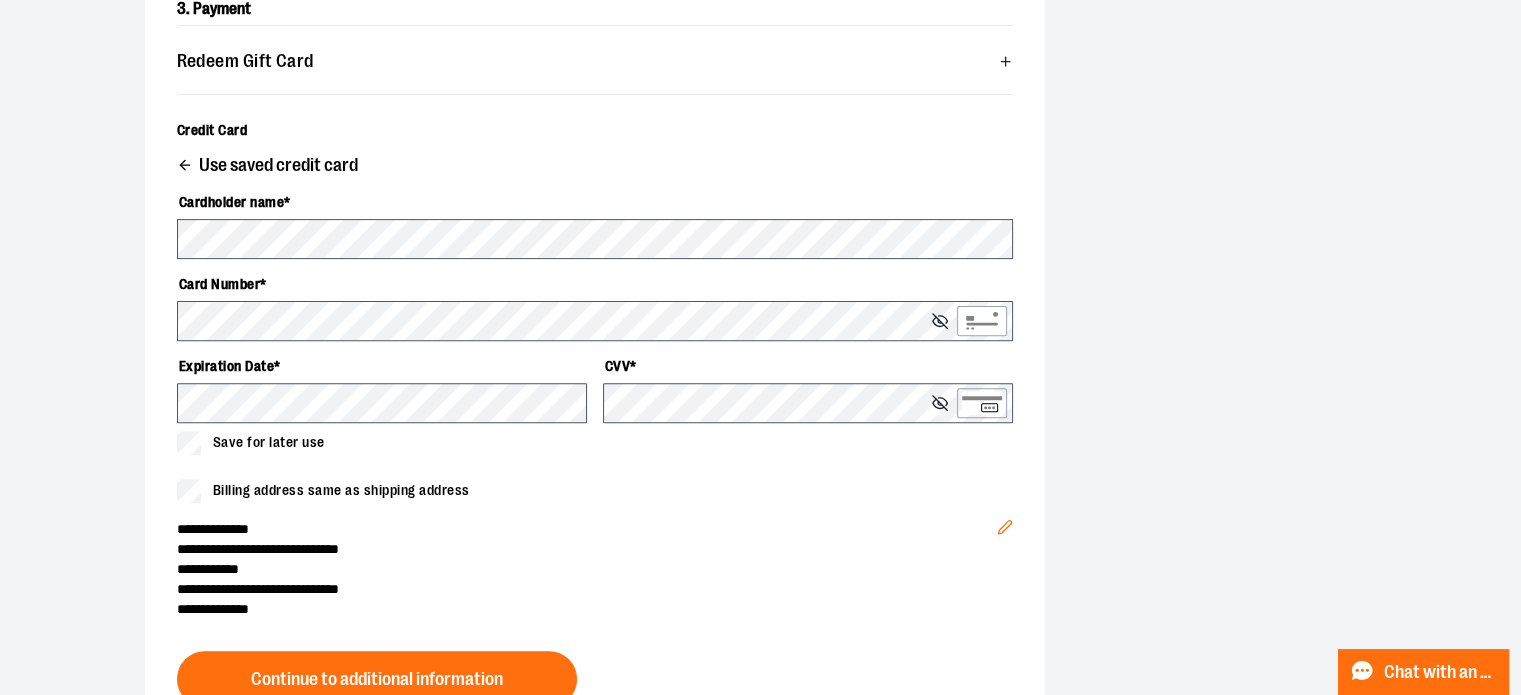 scroll, scrollTop: 443, scrollLeft: 0, axis: vertical 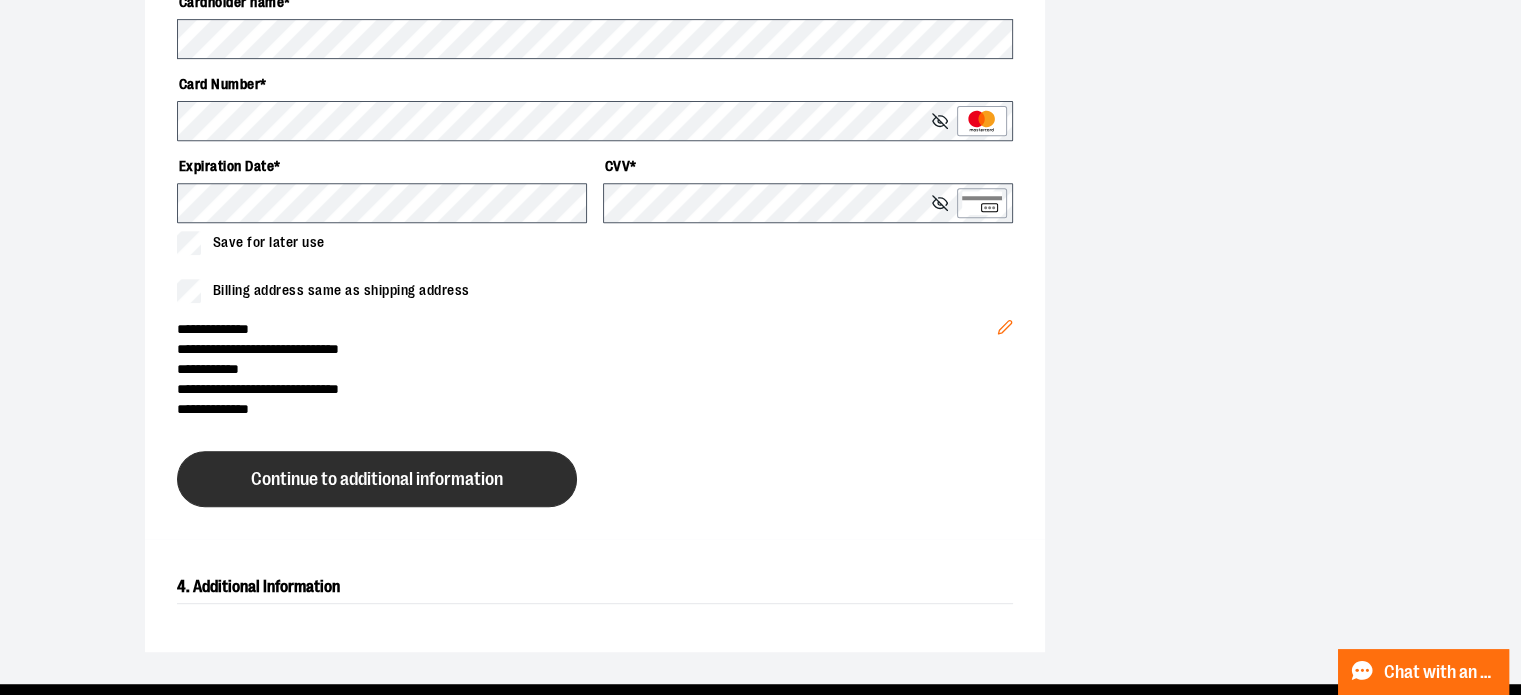 click on "Continue to additional information" at bounding box center (377, 479) 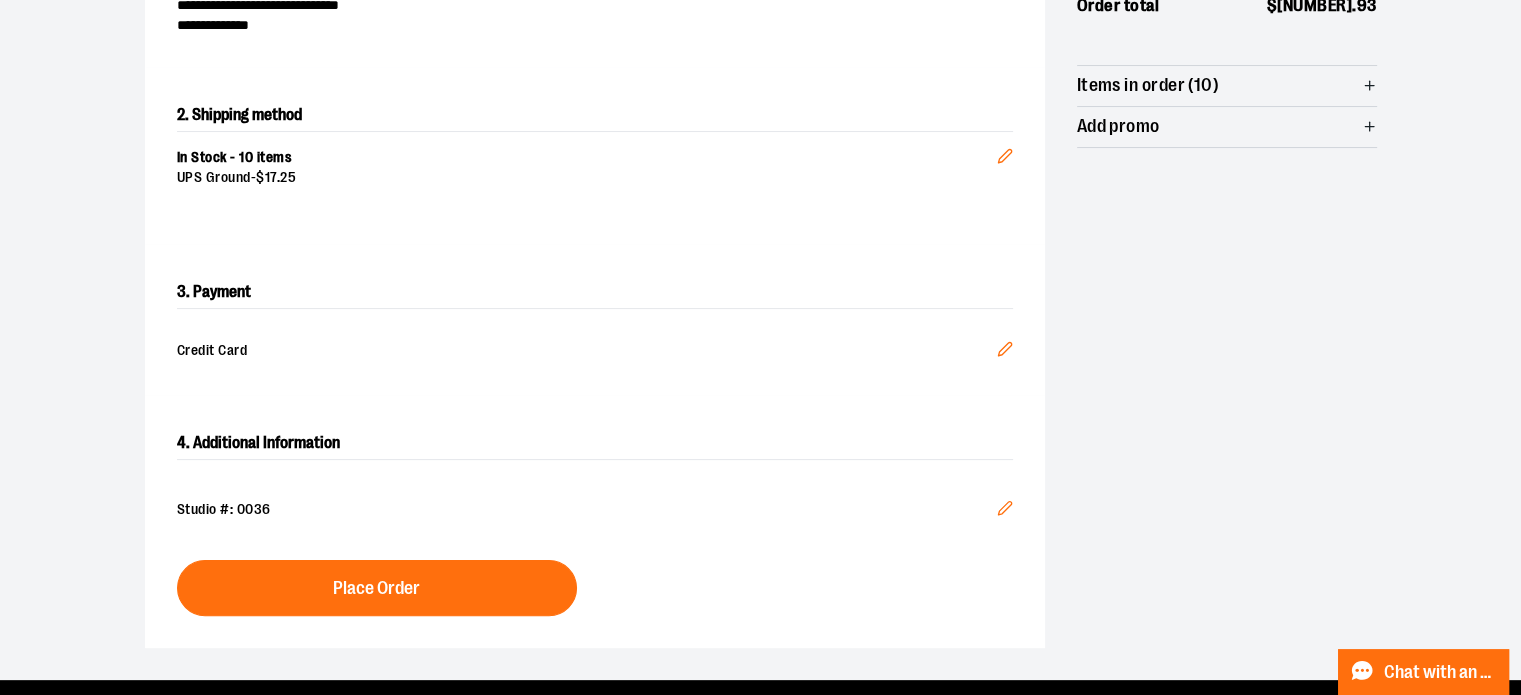 scroll, scrollTop: 356, scrollLeft: 0, axis: vertical 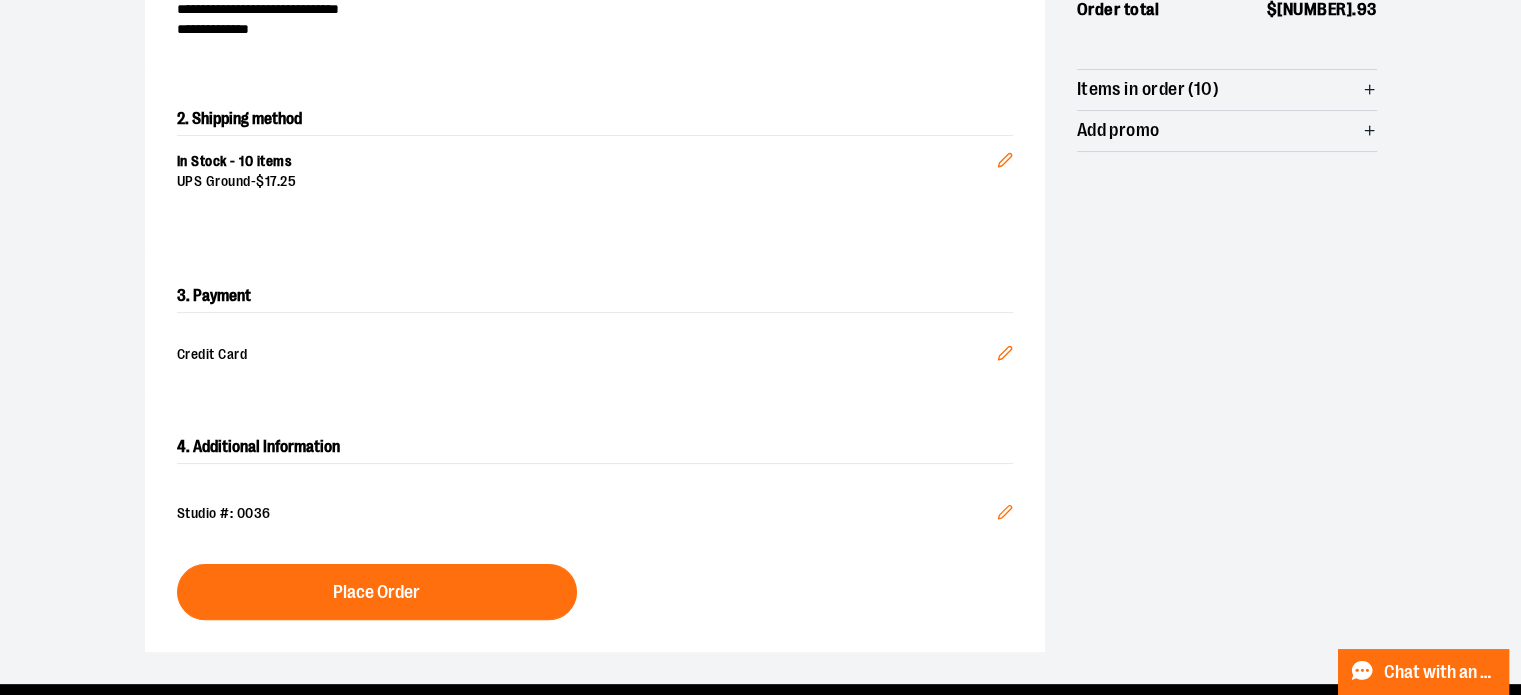 click on "Edit" at bounding box center (1005, 515) 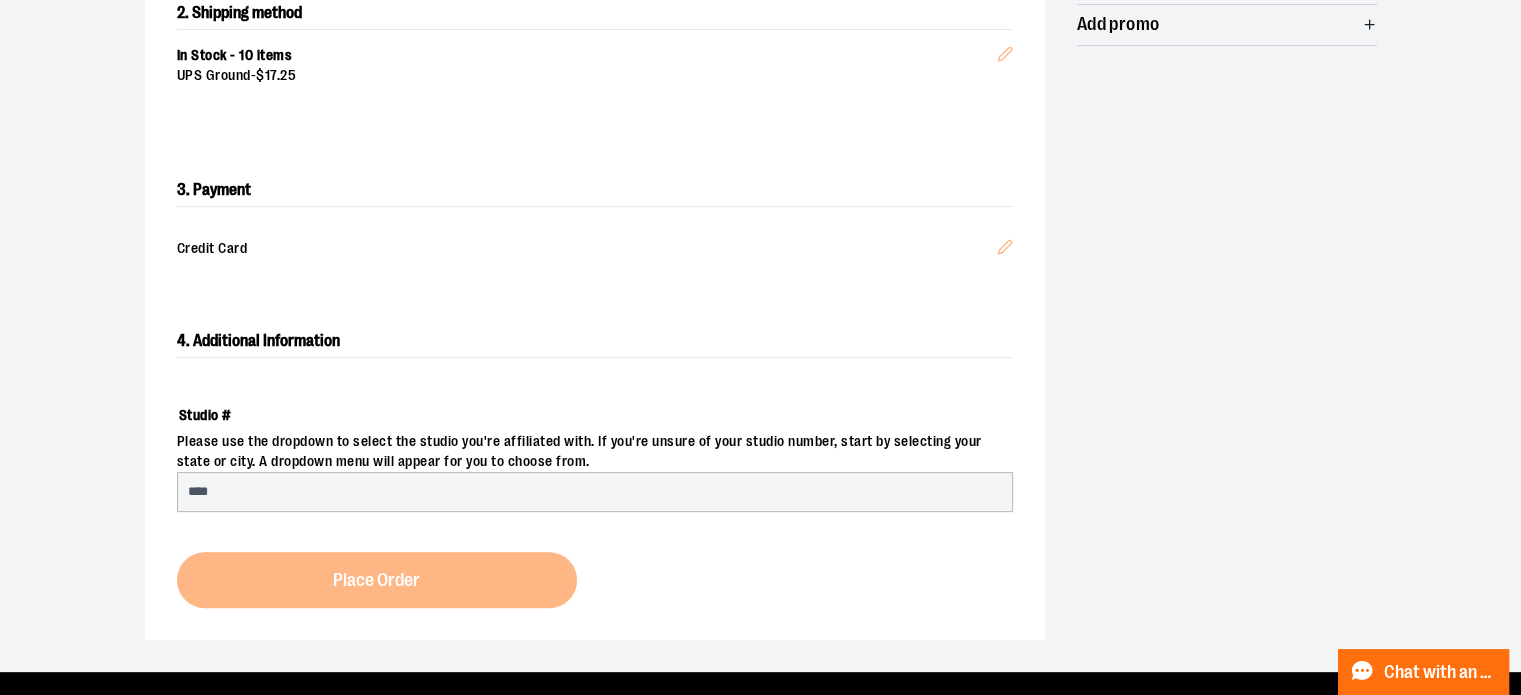 select on "***" 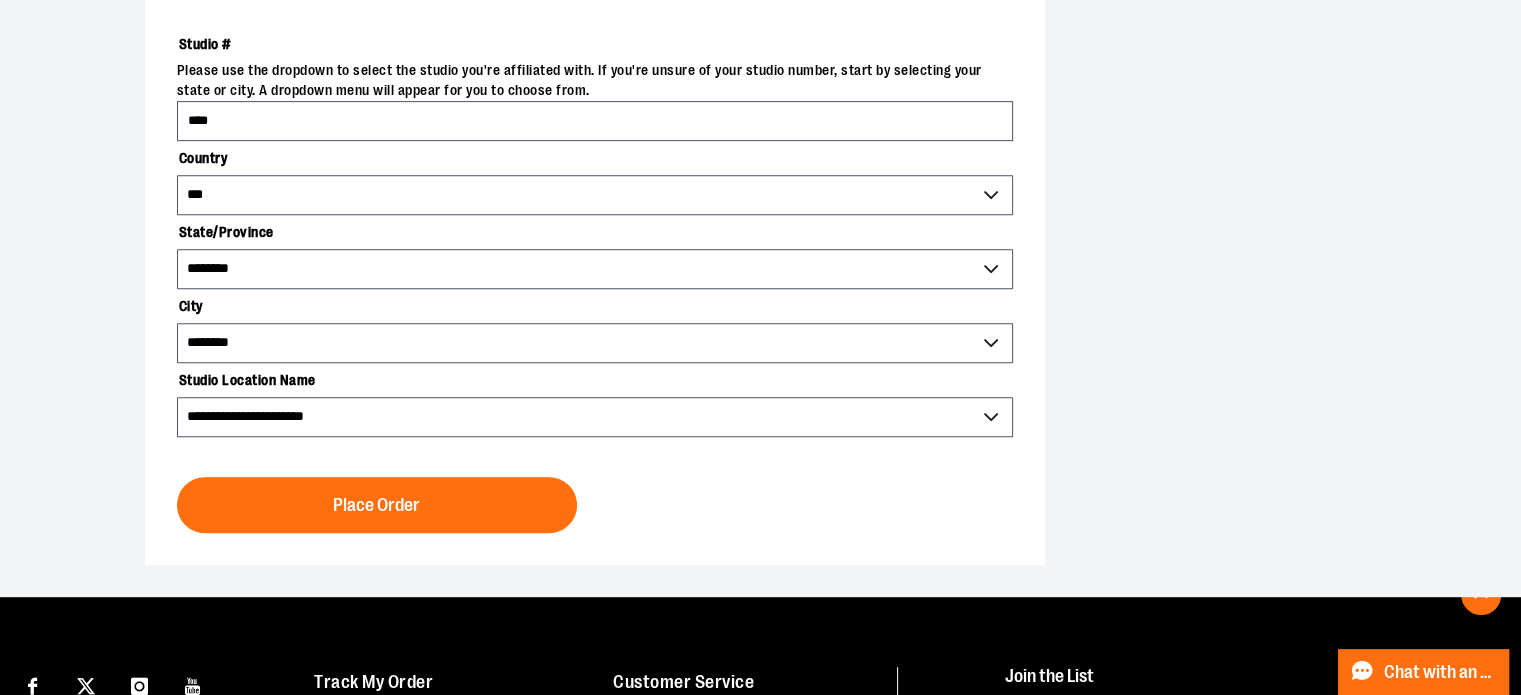 scroll, scrollTop: 850, scrollLeft: 0, axis: vertical 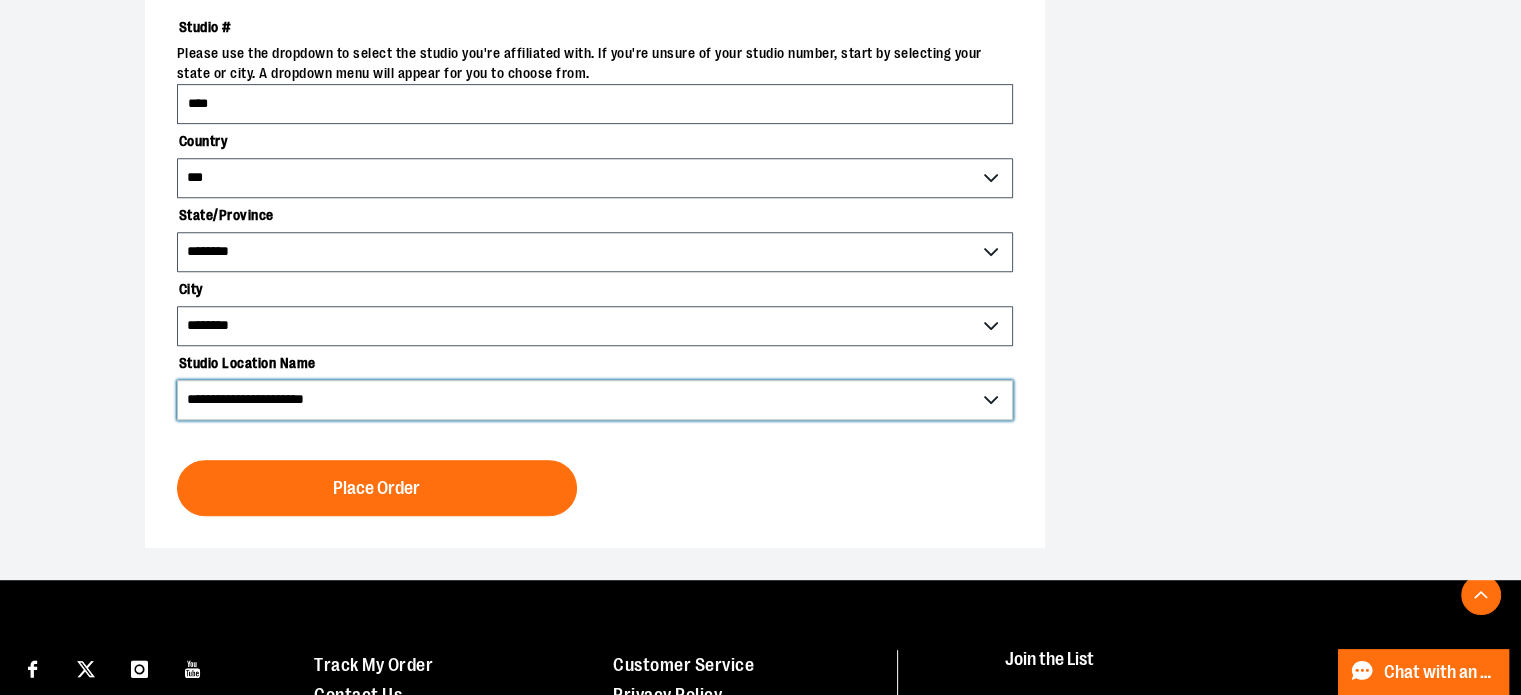 click on "**********" at bounding box center [595, 400] 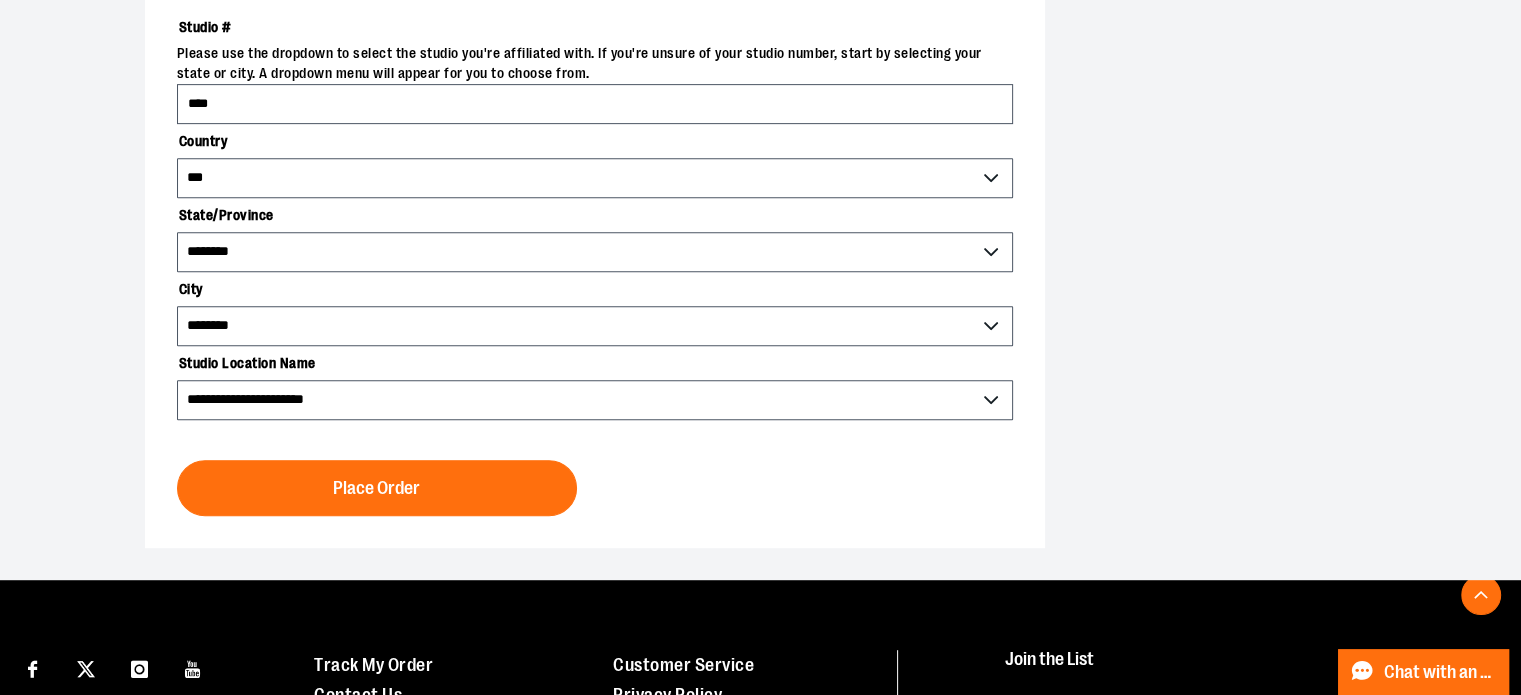 click on "**********" at bounding box center (595, 226) 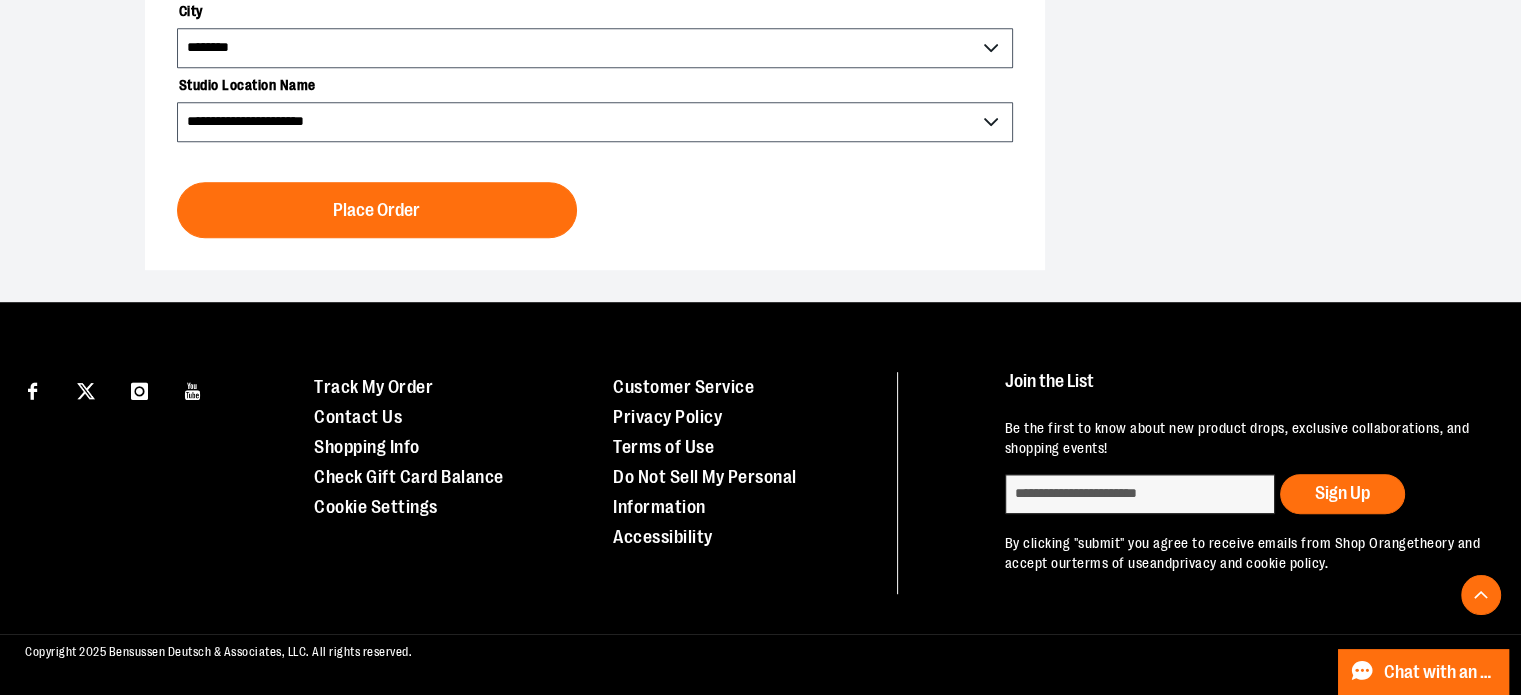 scroll, scrollTop: 1146, scrollLeft: 0, axis: vertical 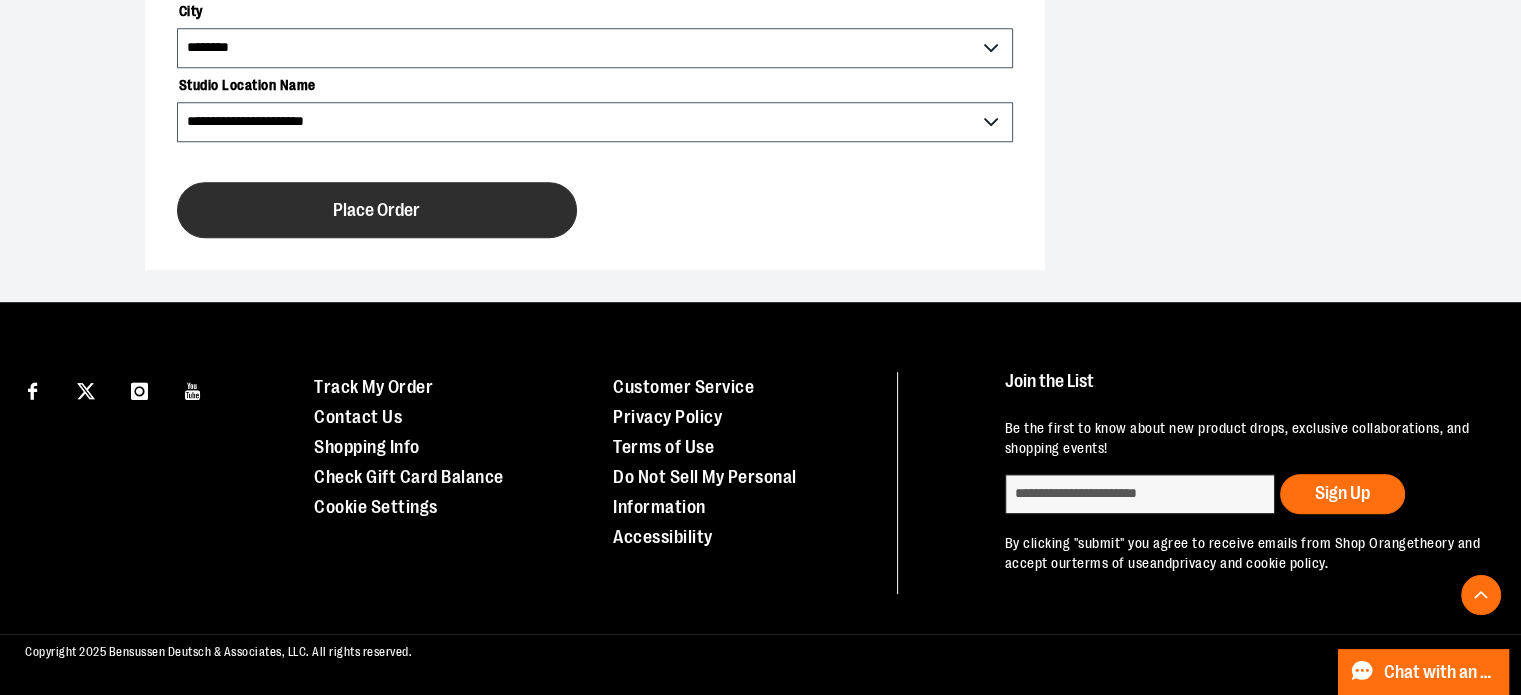 click on "Place Order" at bounding box center [376, 210] 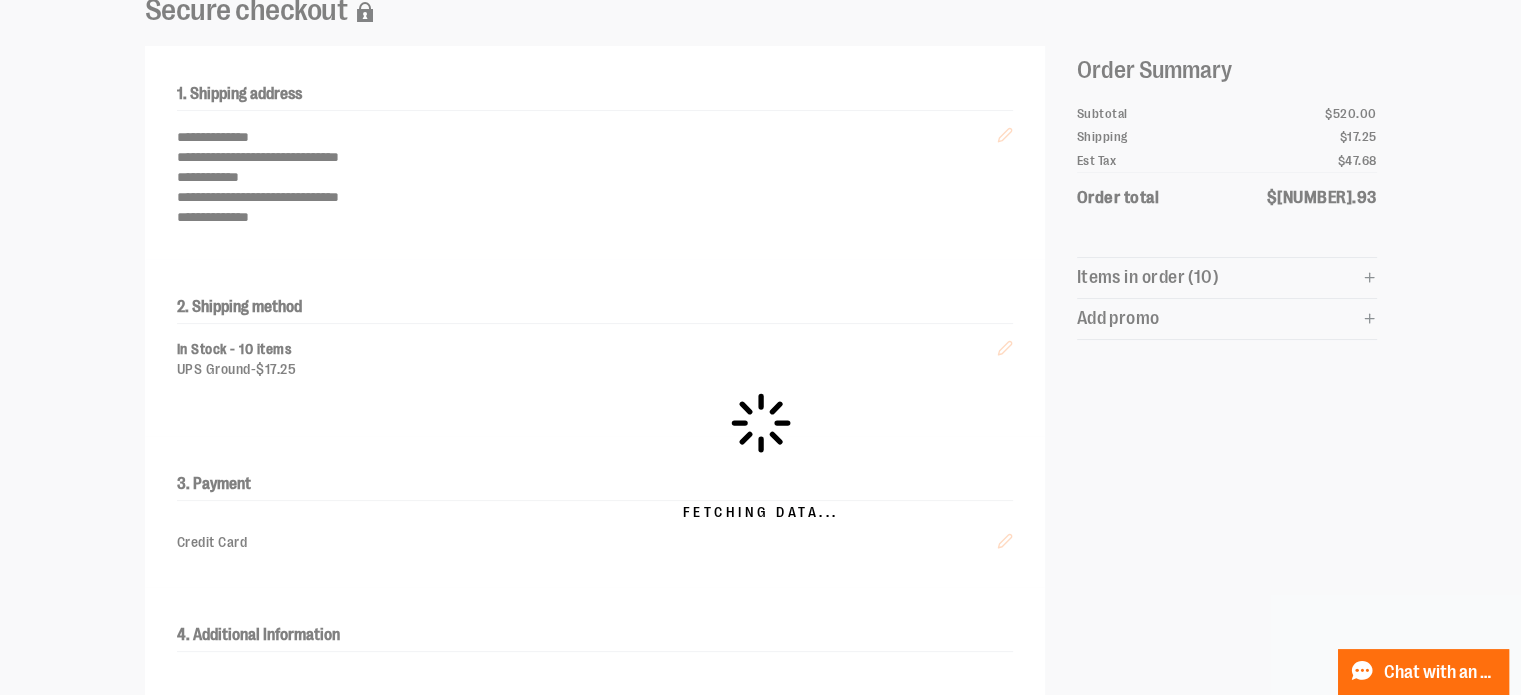 scroll, scrollTop: 100, scrollLeft: 0, axis: vertical 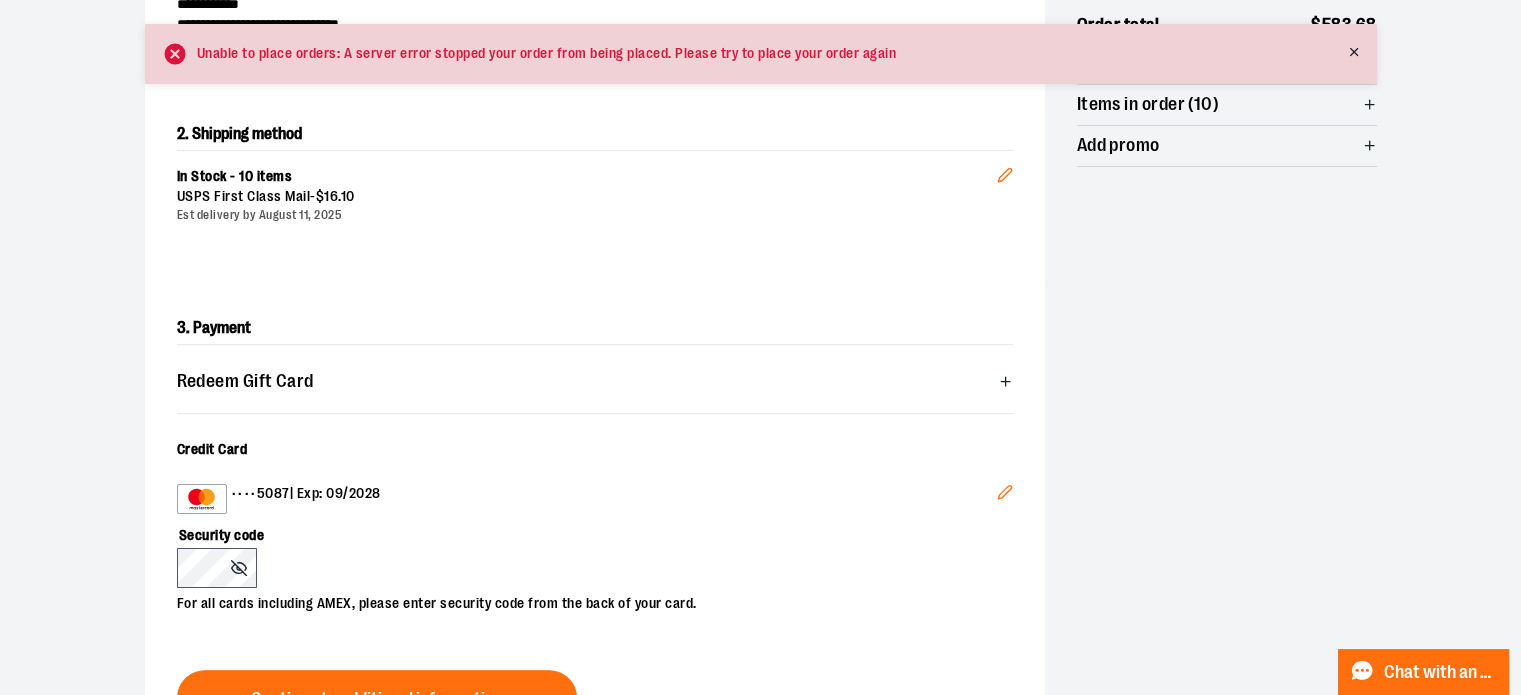 click 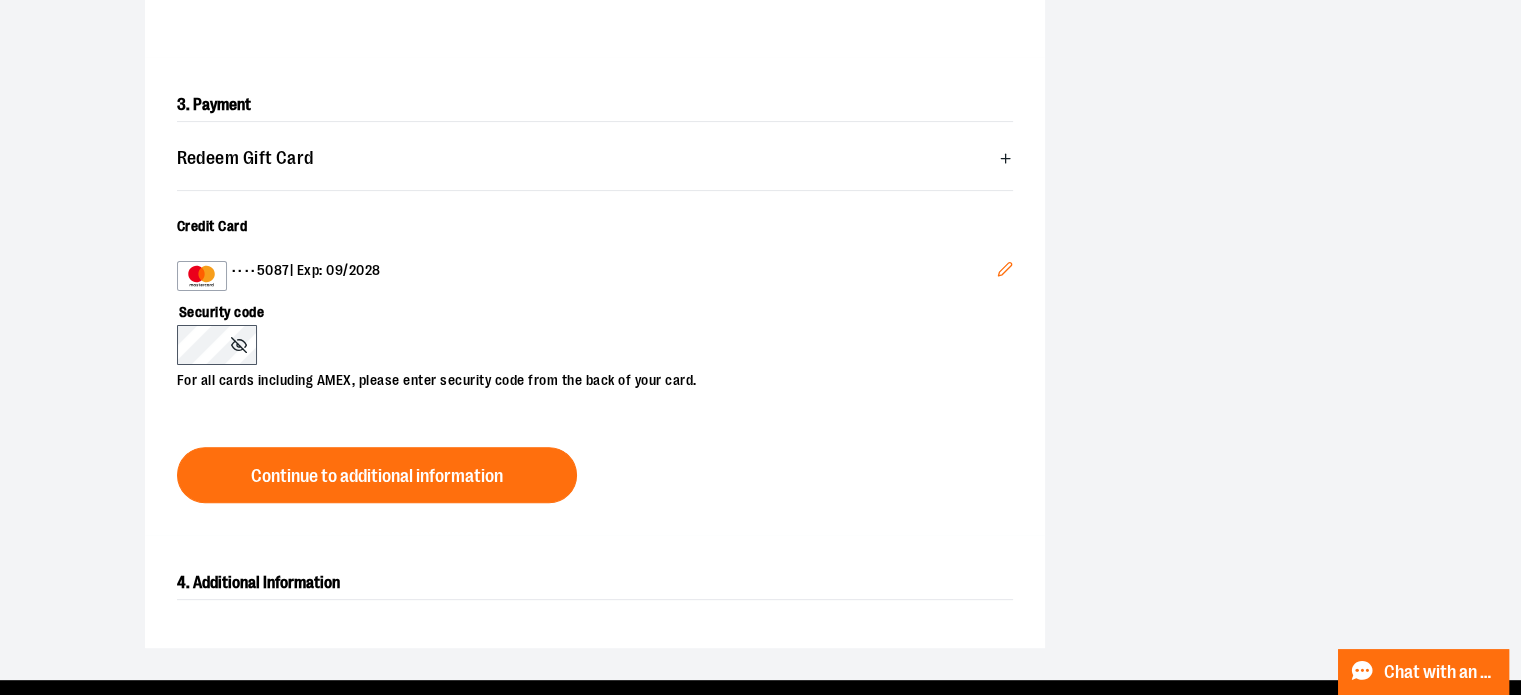 scroll, scrollTop: 560, scrollLeft: 0, axis: vertical 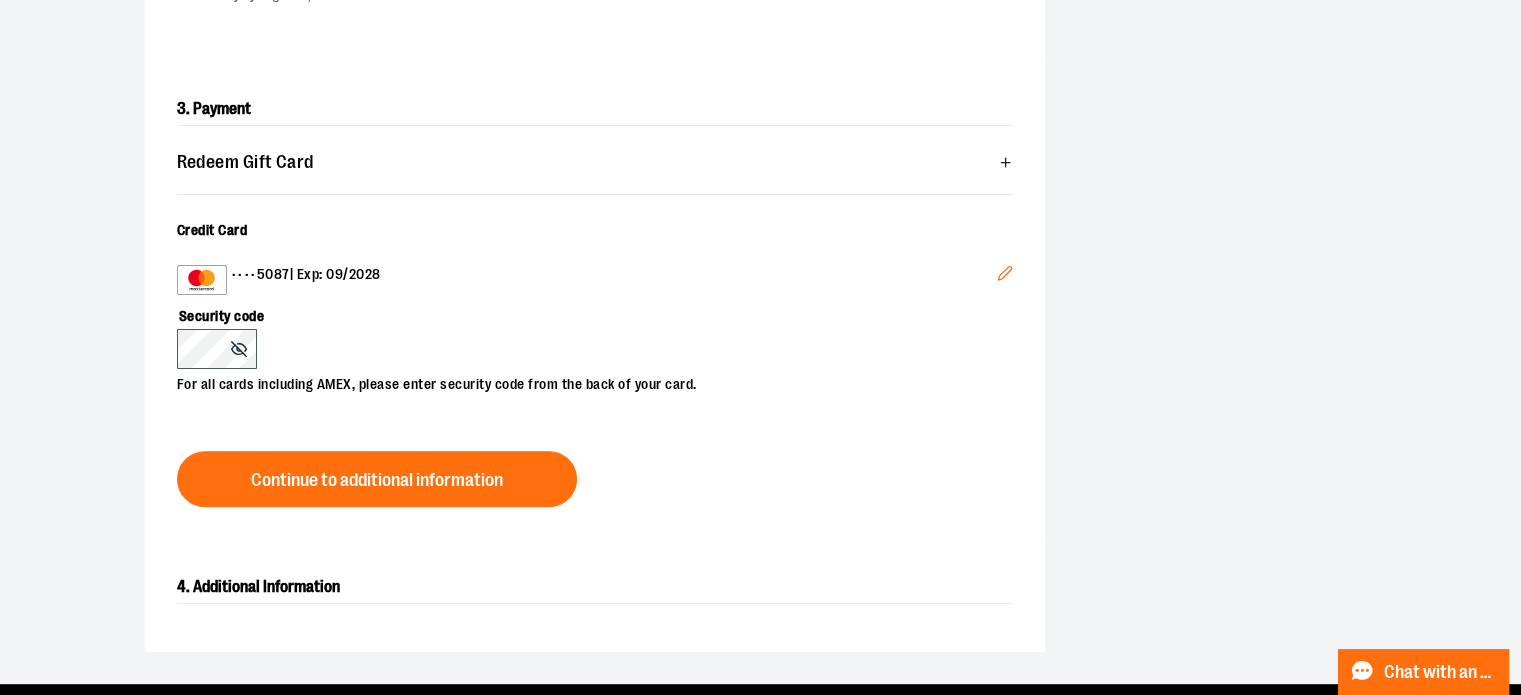 click 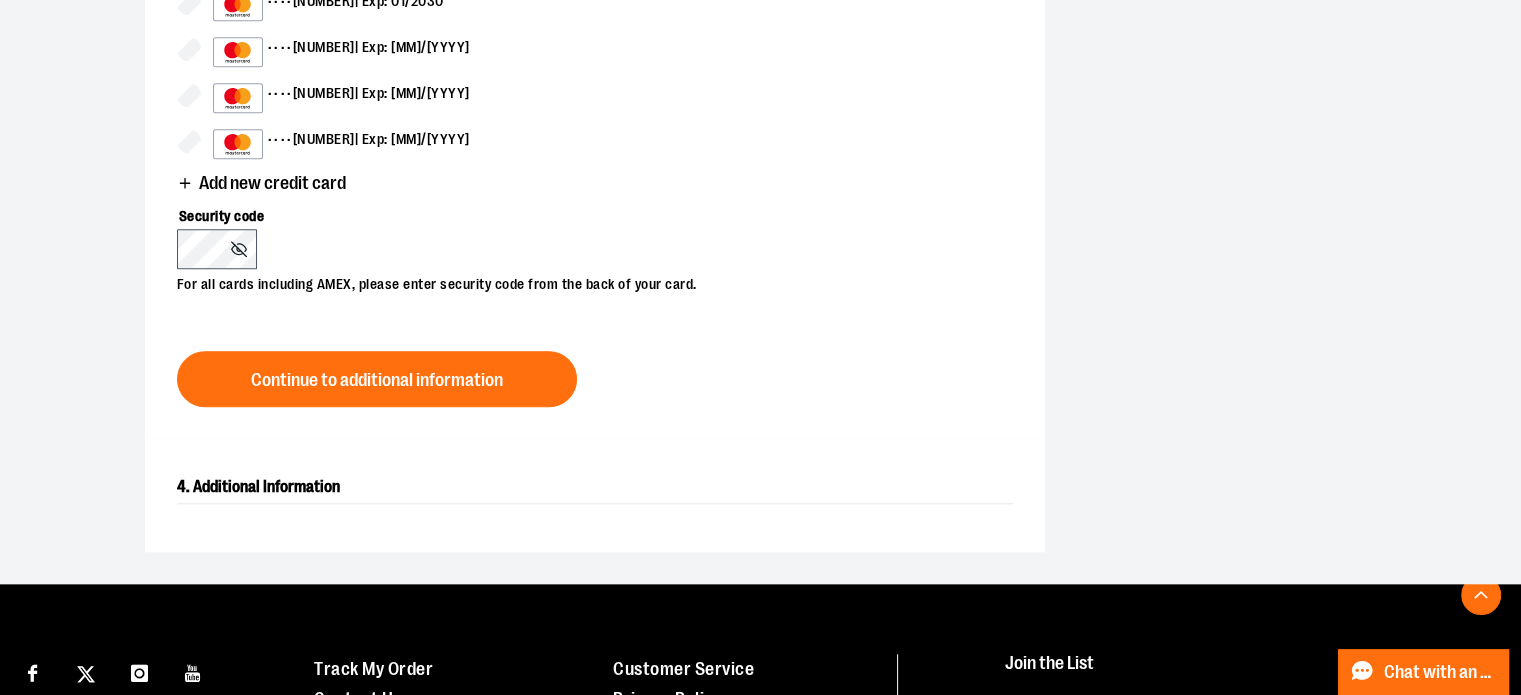 scroll, scrollTop: 1553, scrollLeft: 0, axis: vertical 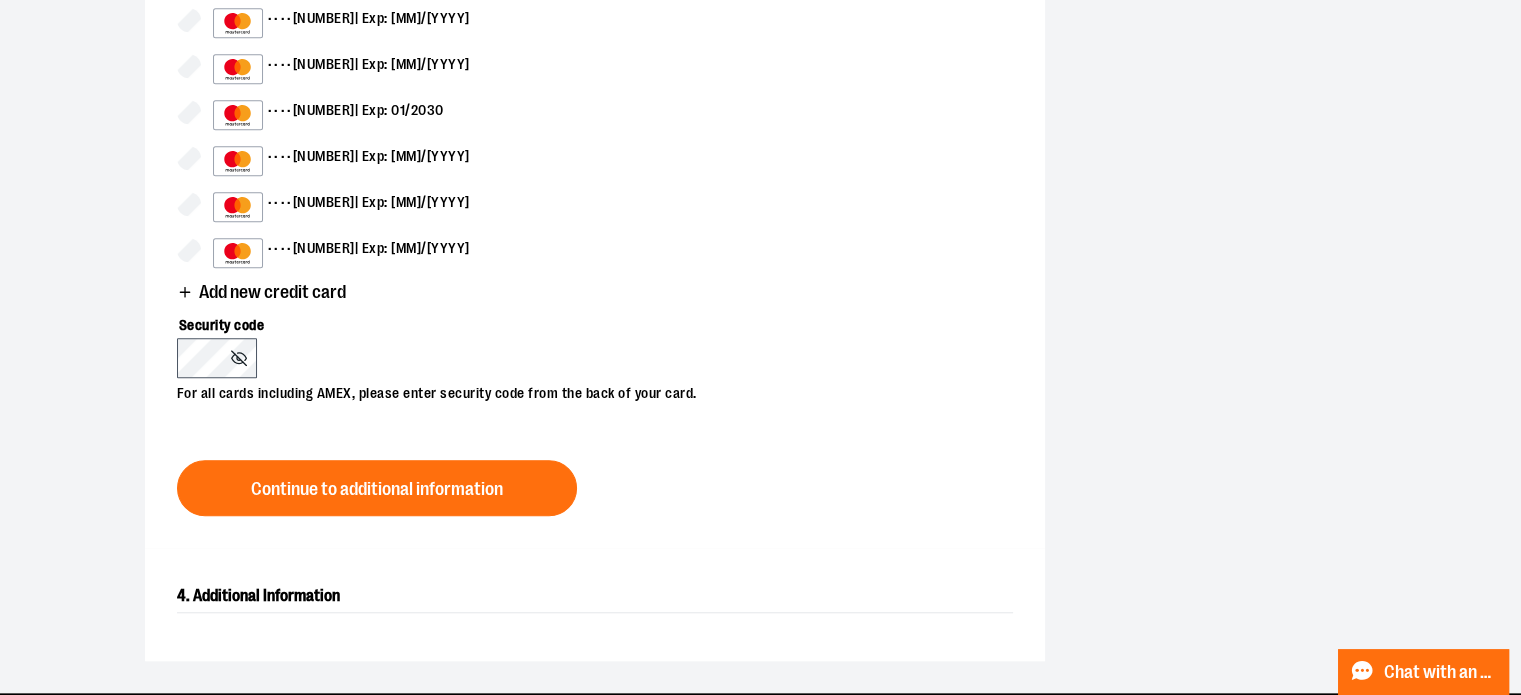click on "Add new credit card" at bounding box center (272, 292) 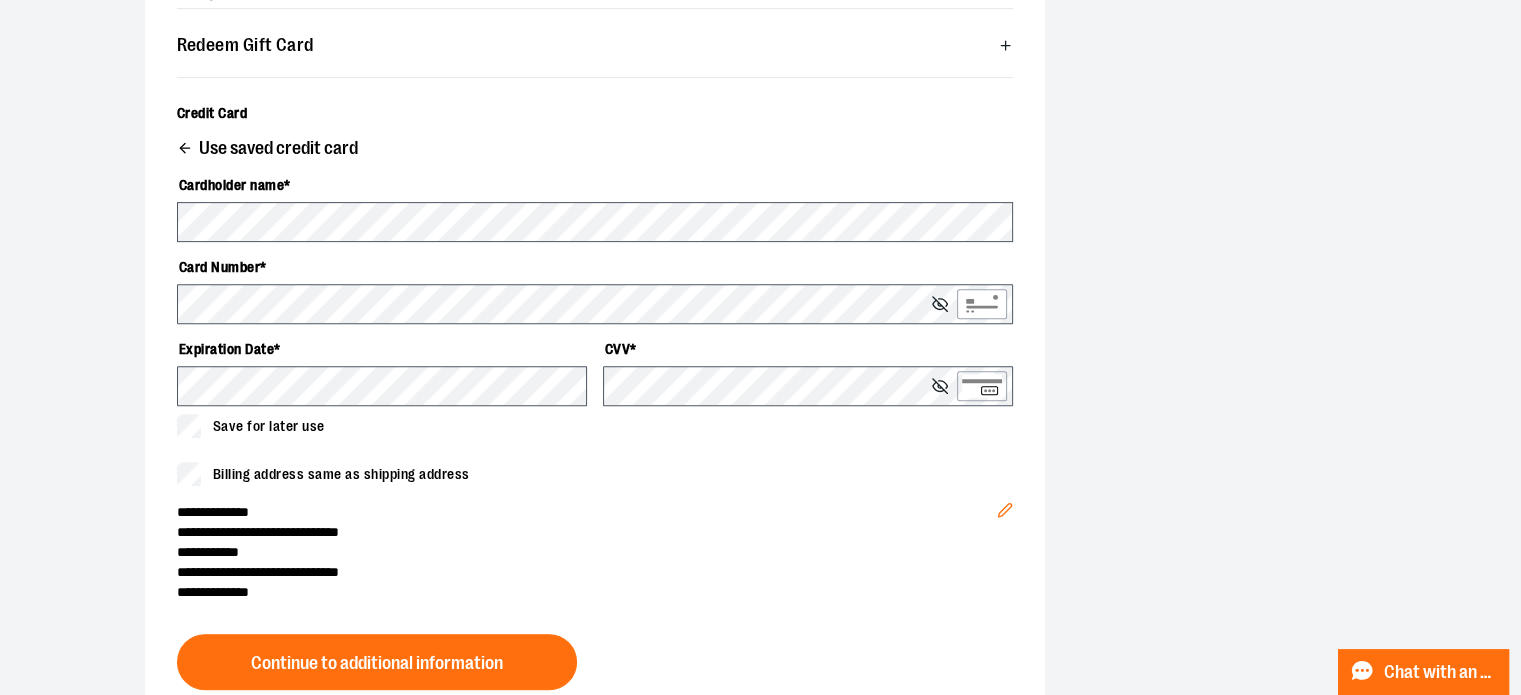 scroll, scrollTop: 660, scrollLeft: 0, axis: vertical 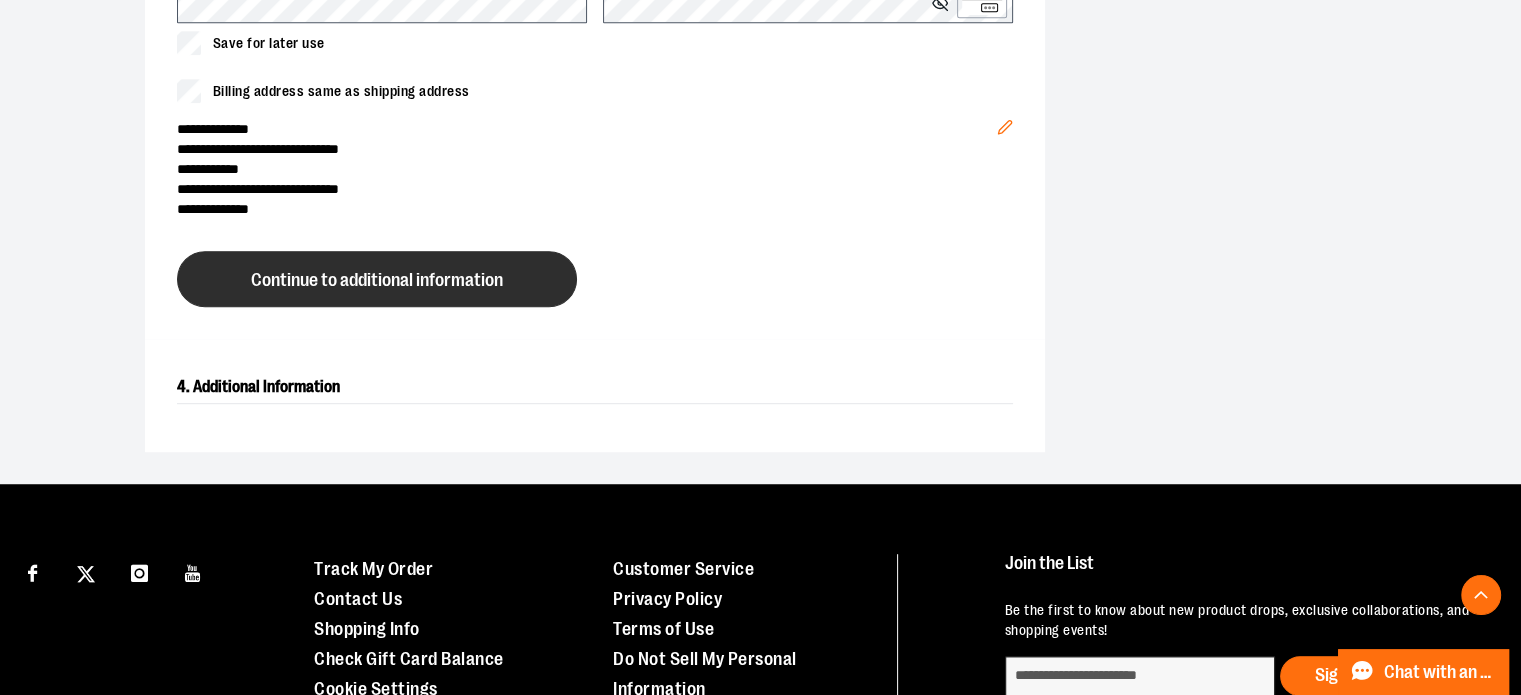 click on "Continue to additional information" at bounding box center (377, 279) 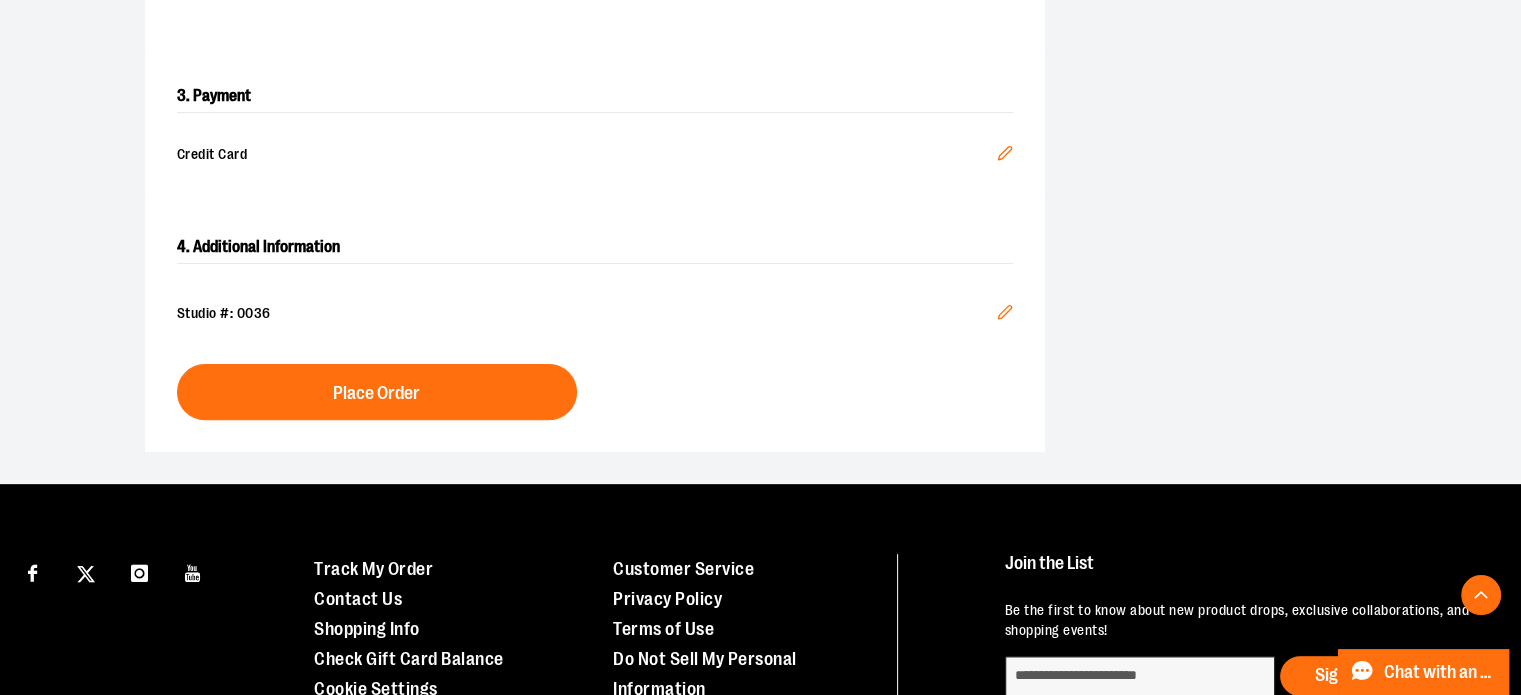 scroll, scrollTop: 473, scrollLeft: 0, axis: vertical 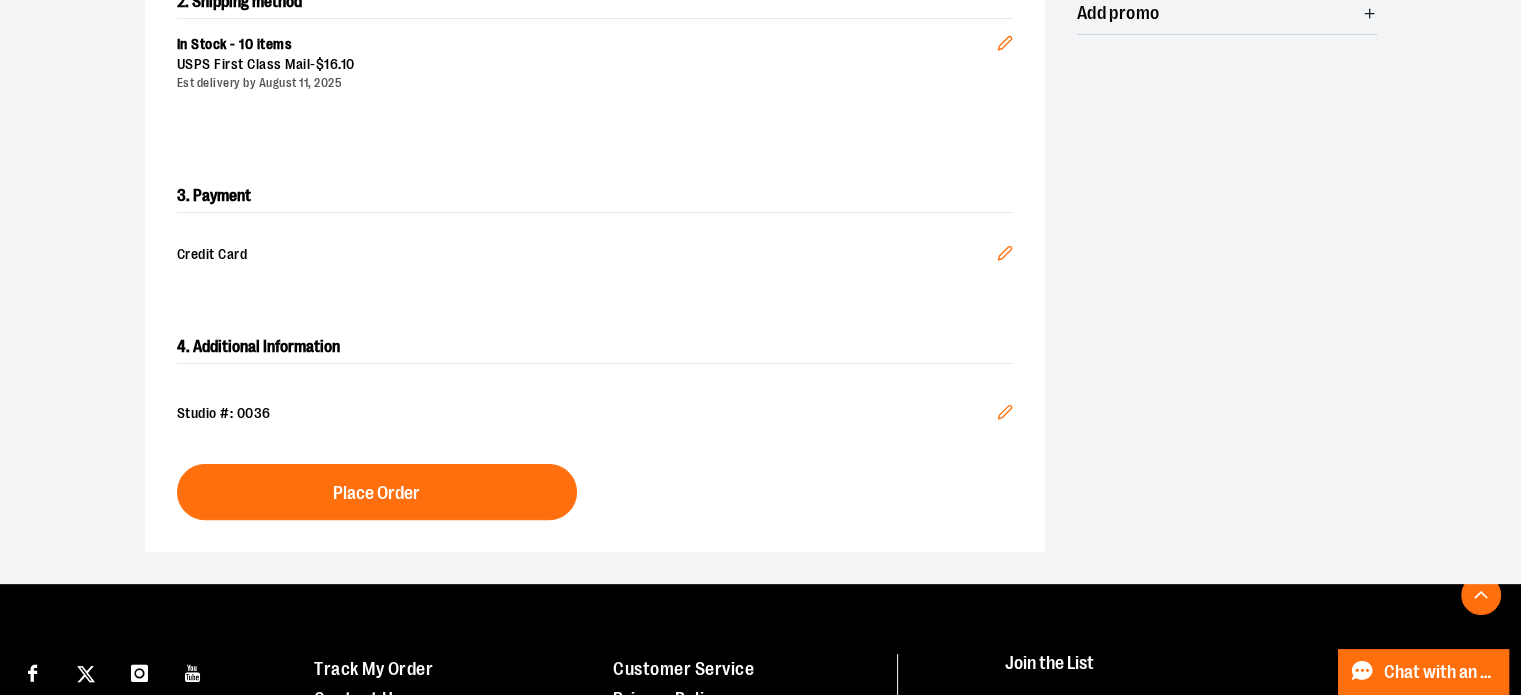 click 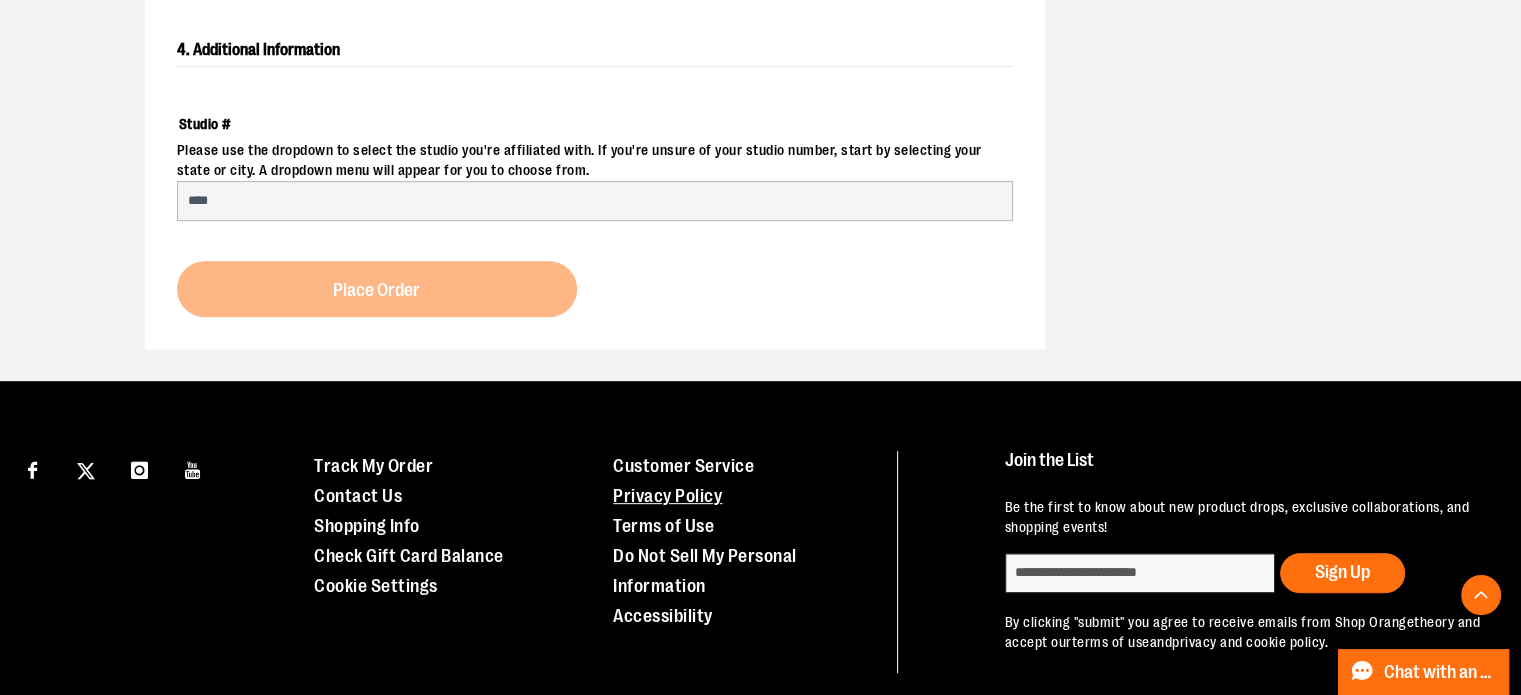 select on "***" 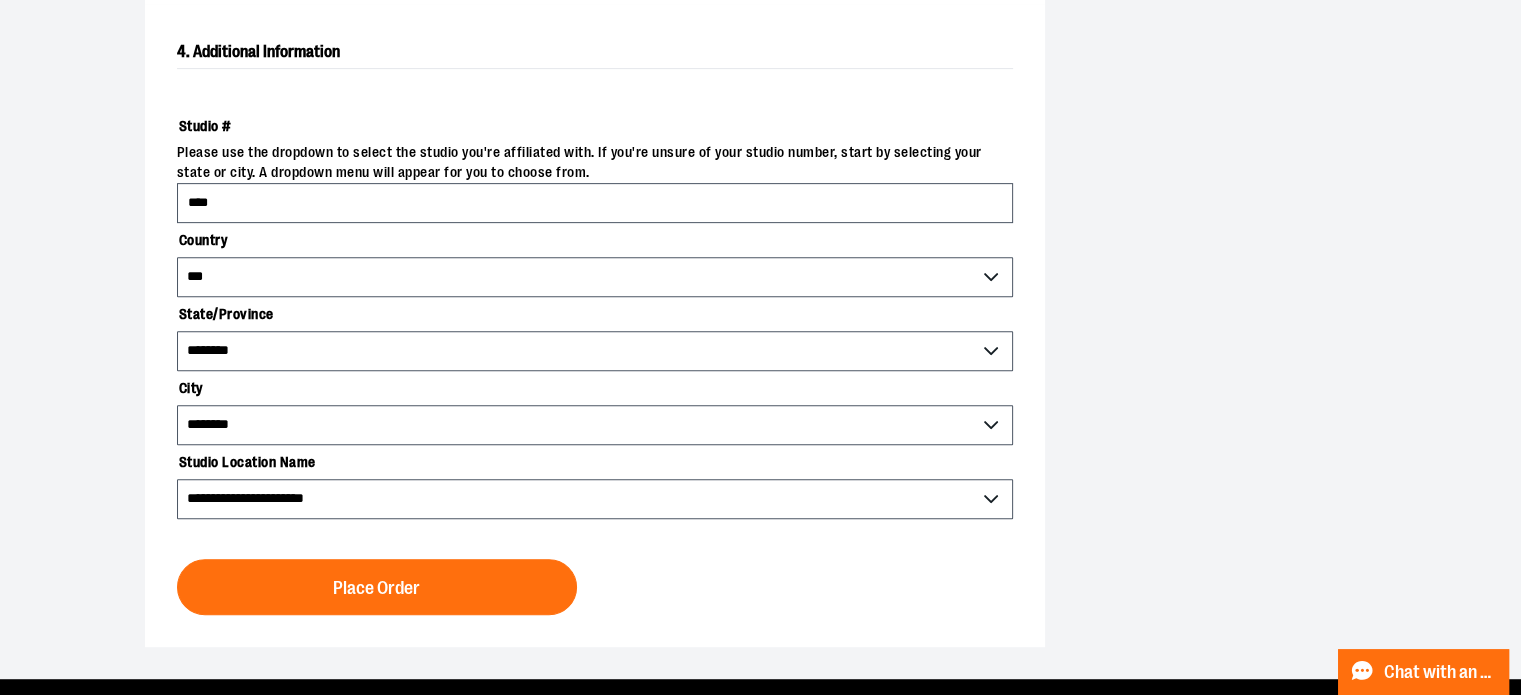 scroll, scrollTop: 967, scrollLeft: 0, axis: vertical 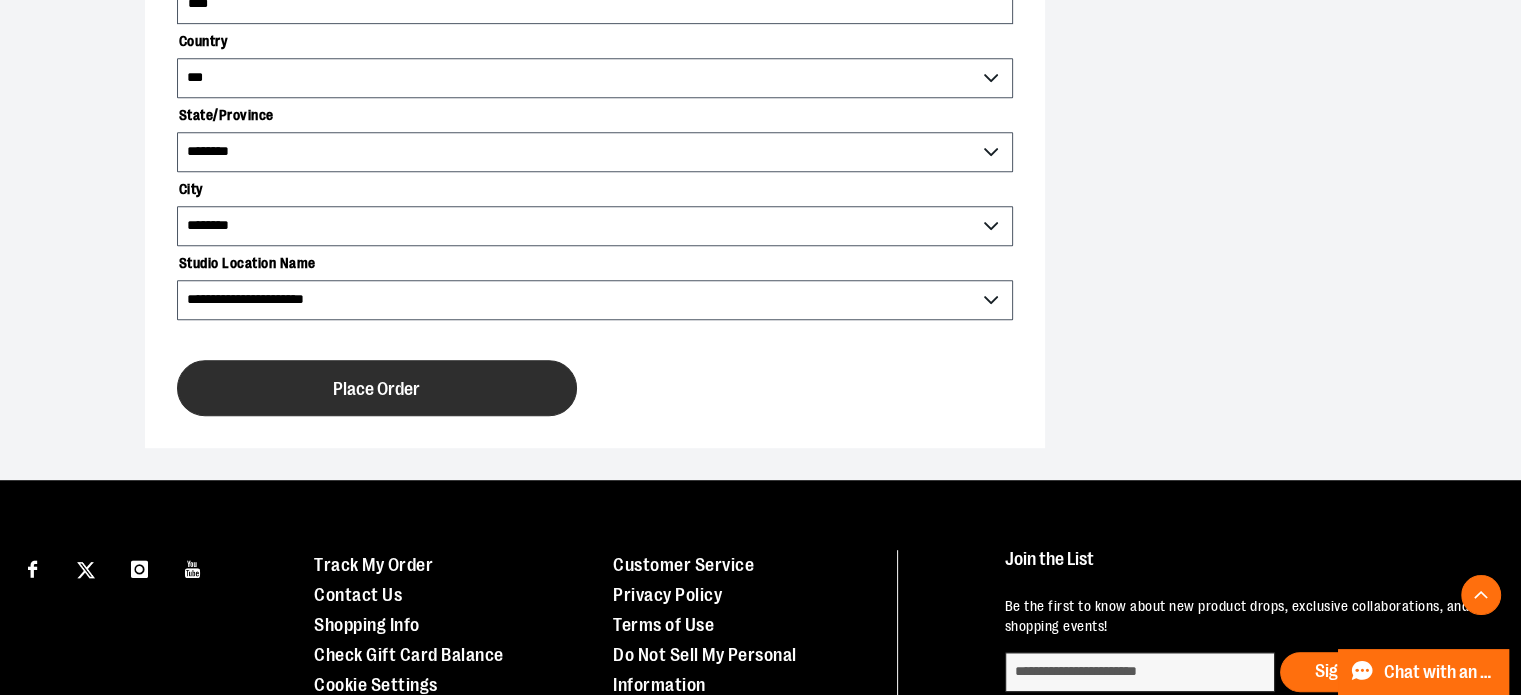 click on "Place Order" at bounding box center [377, 388] 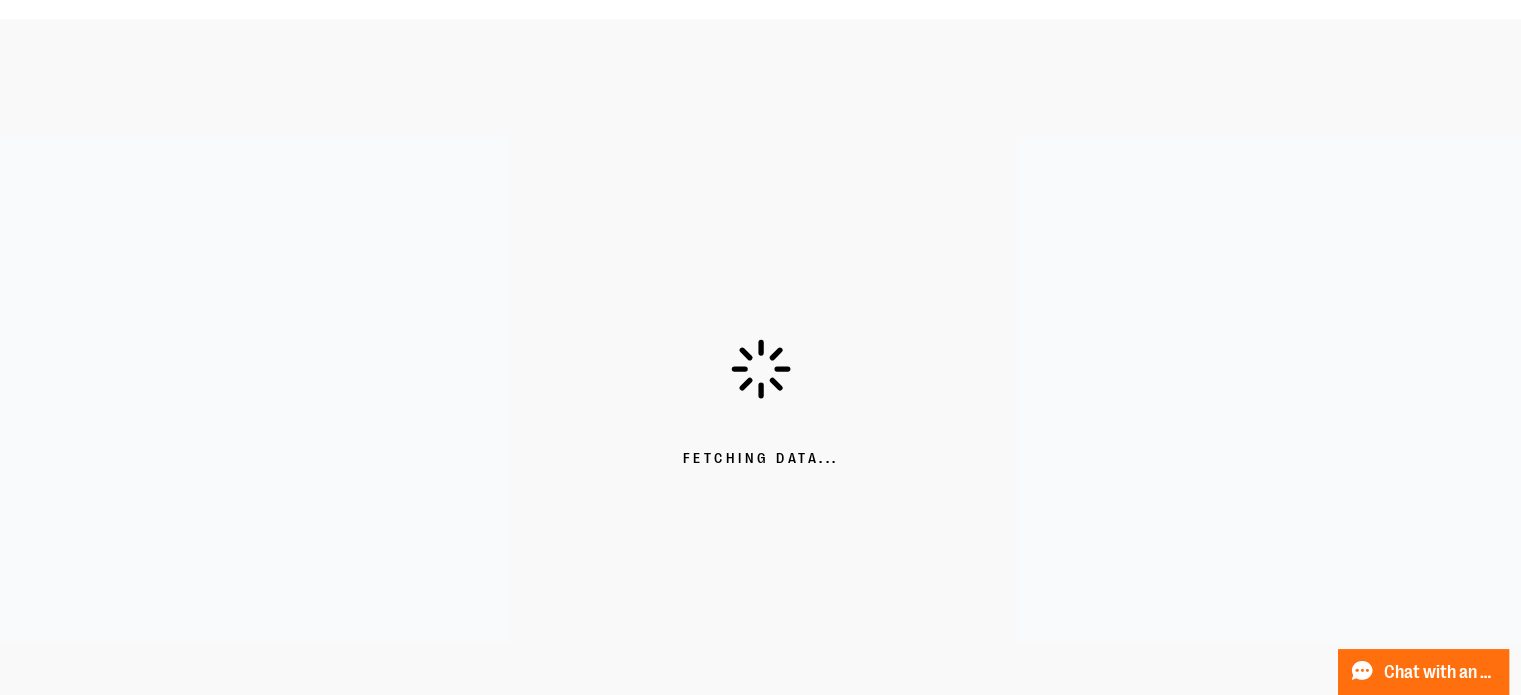 scroll, scrollTop: 0, scrollLeft: 0, axis: both 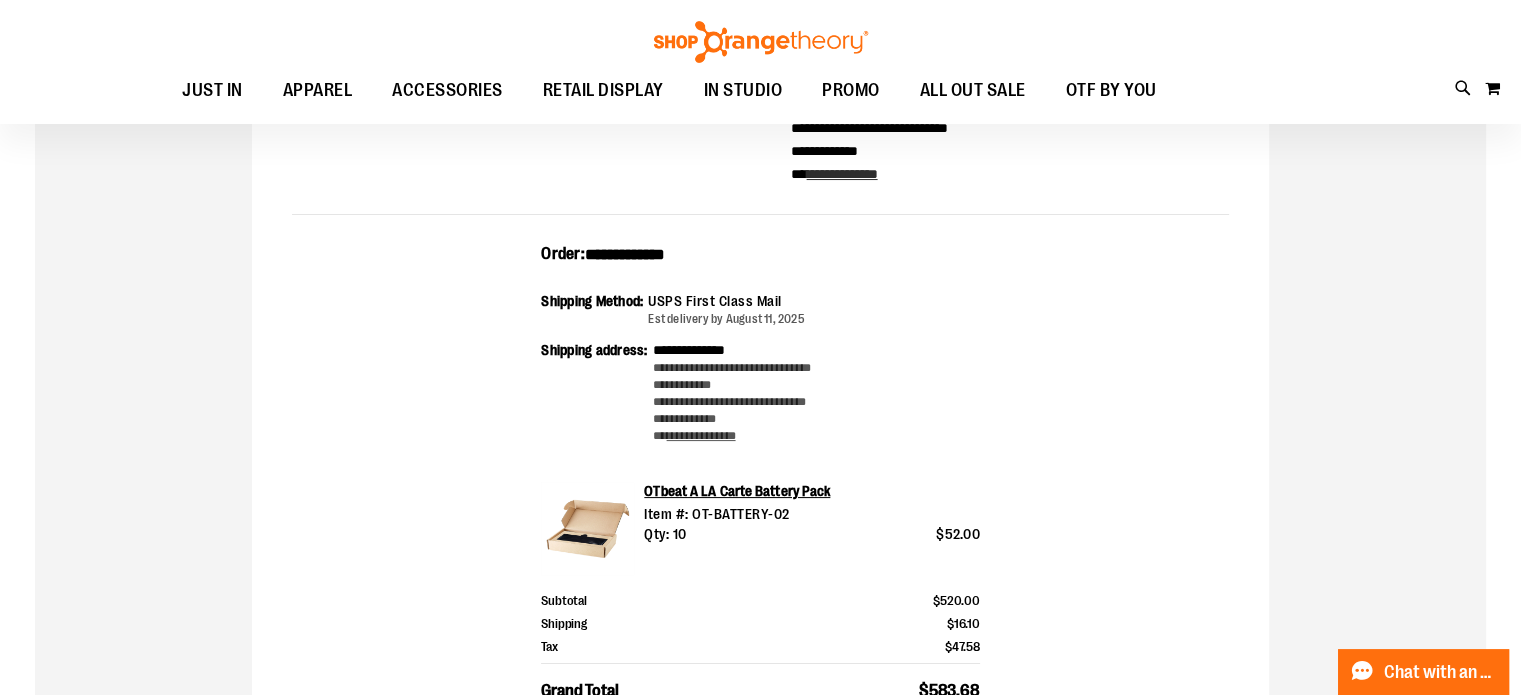 drag, startPoint x: 534, startPoint y: 238, endPoint x: 841, endPoint y: 527, distance: 421.6278 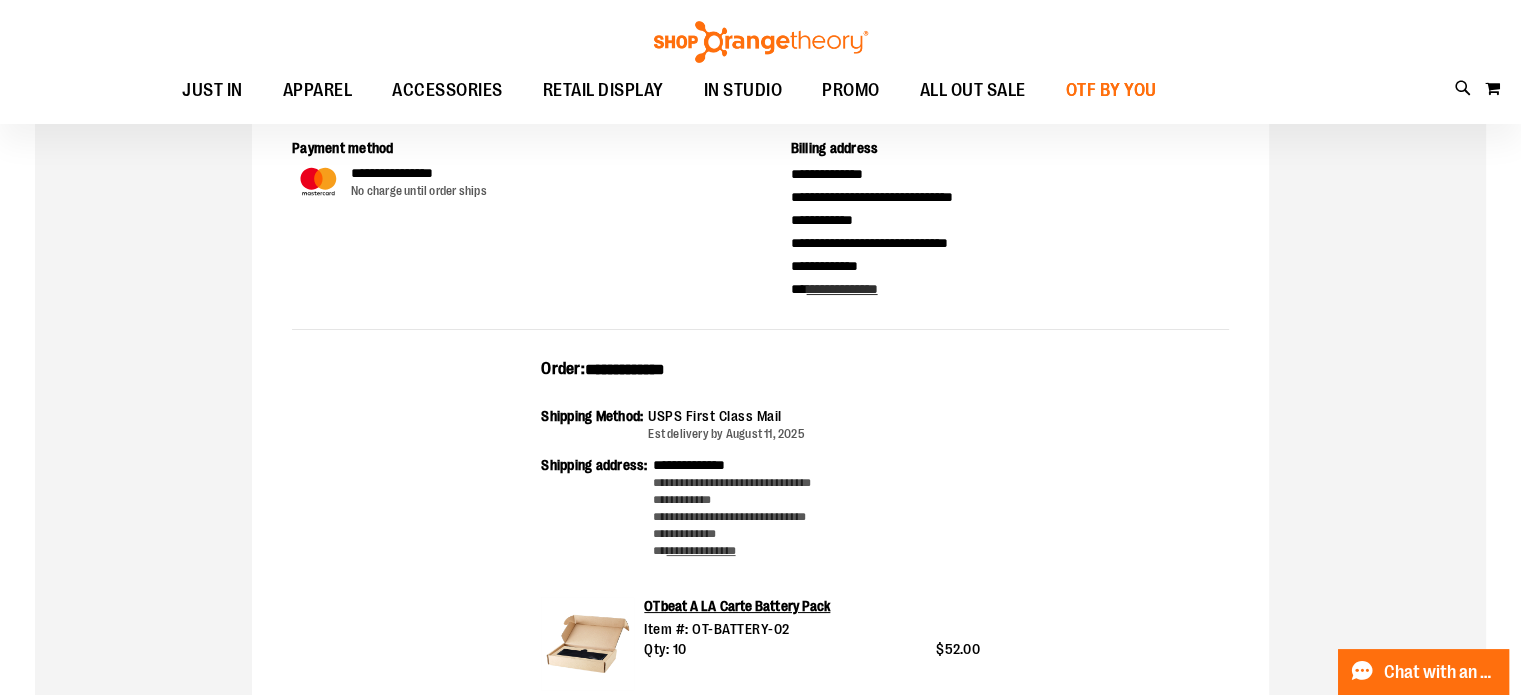 scroll, scrollTop: 0, scrollLeft: 0, axis: both 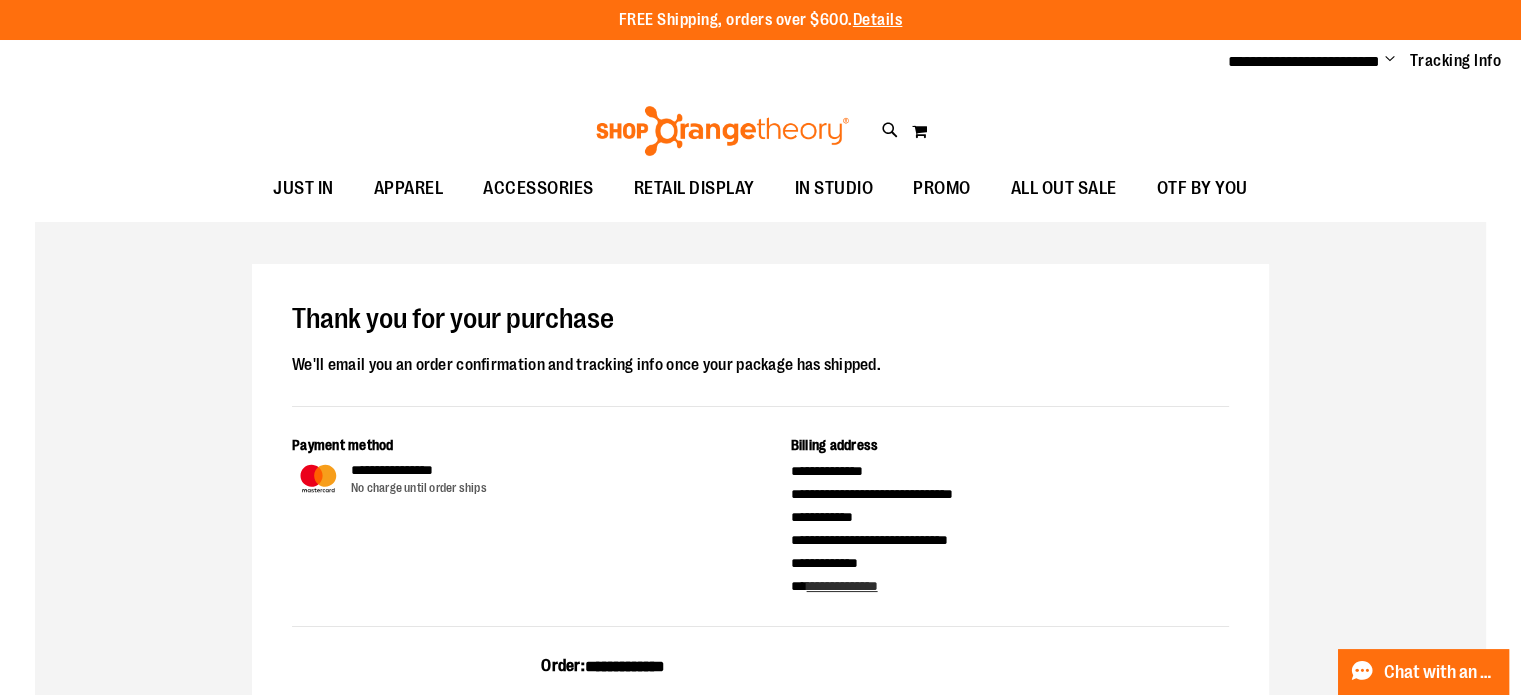 click on "**********" at bounding box center (1357, 62) 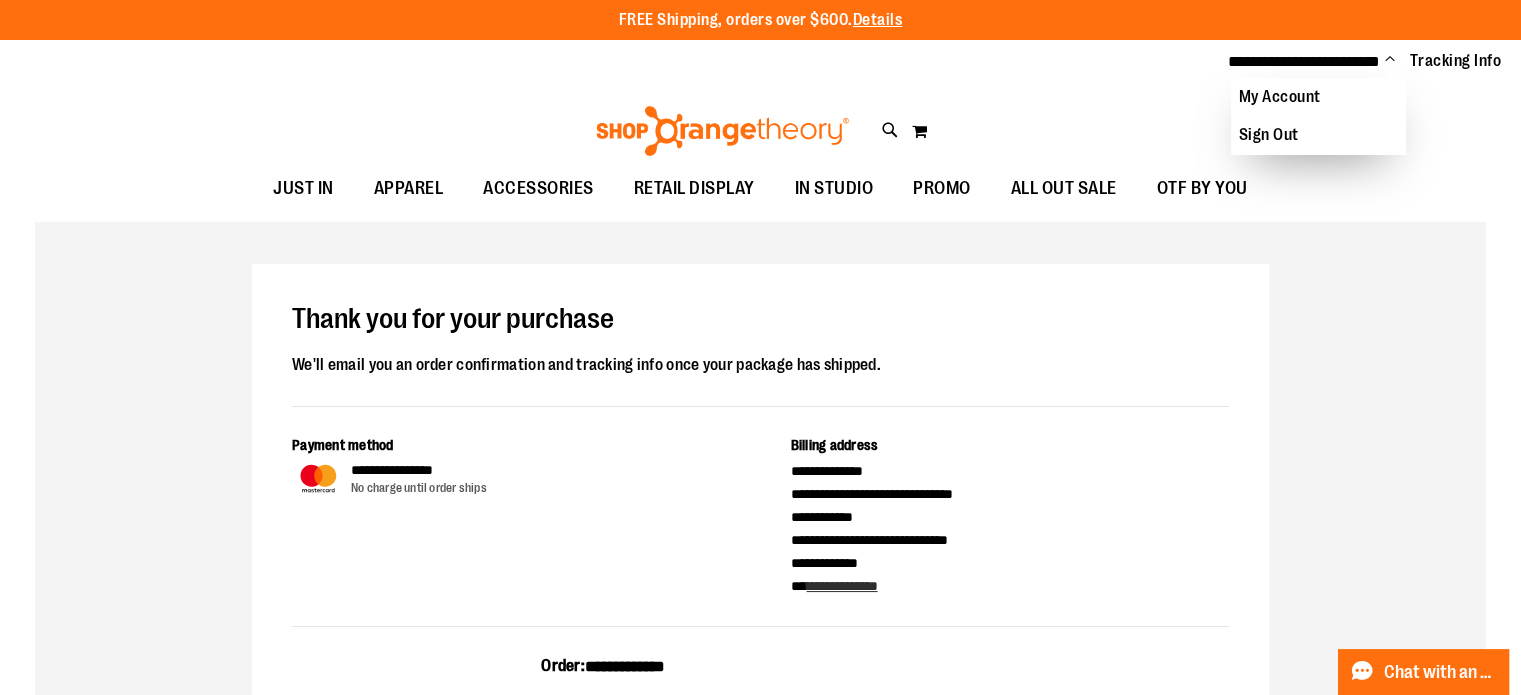 click on "Sign Out" at bounding box center (1318, 135) 